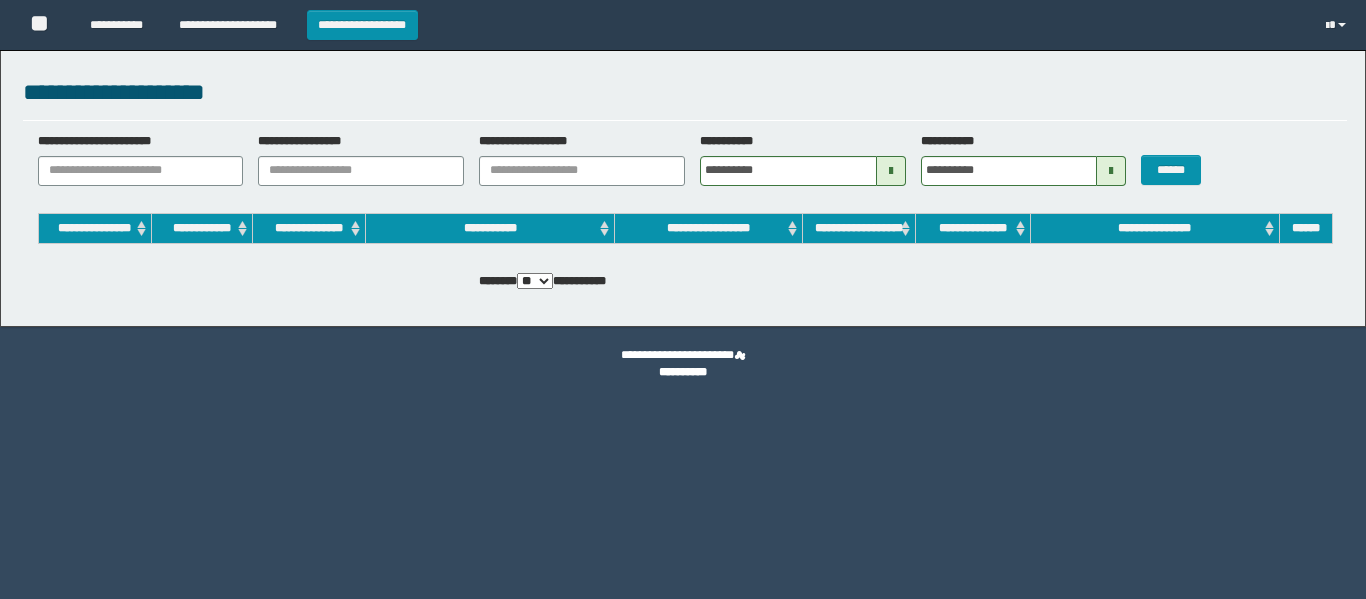 scroll, scrollTop: 0, scrollLeft: 0, axis: both 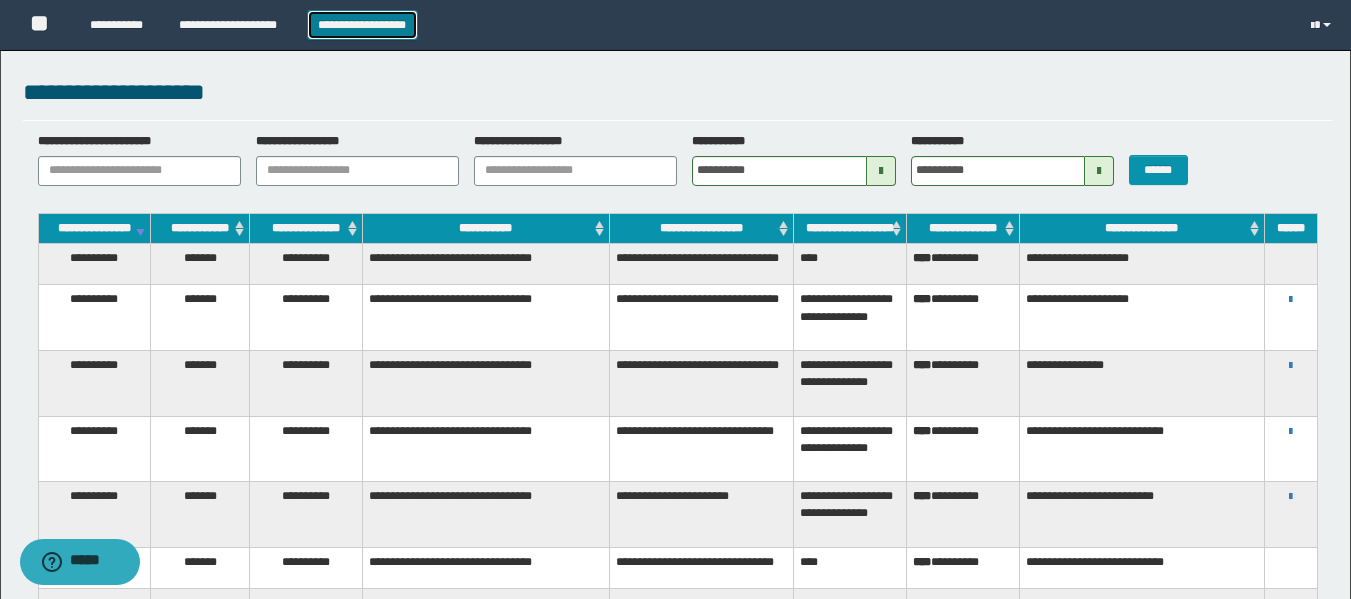 click on "**********" at bounding box center [362, 25] 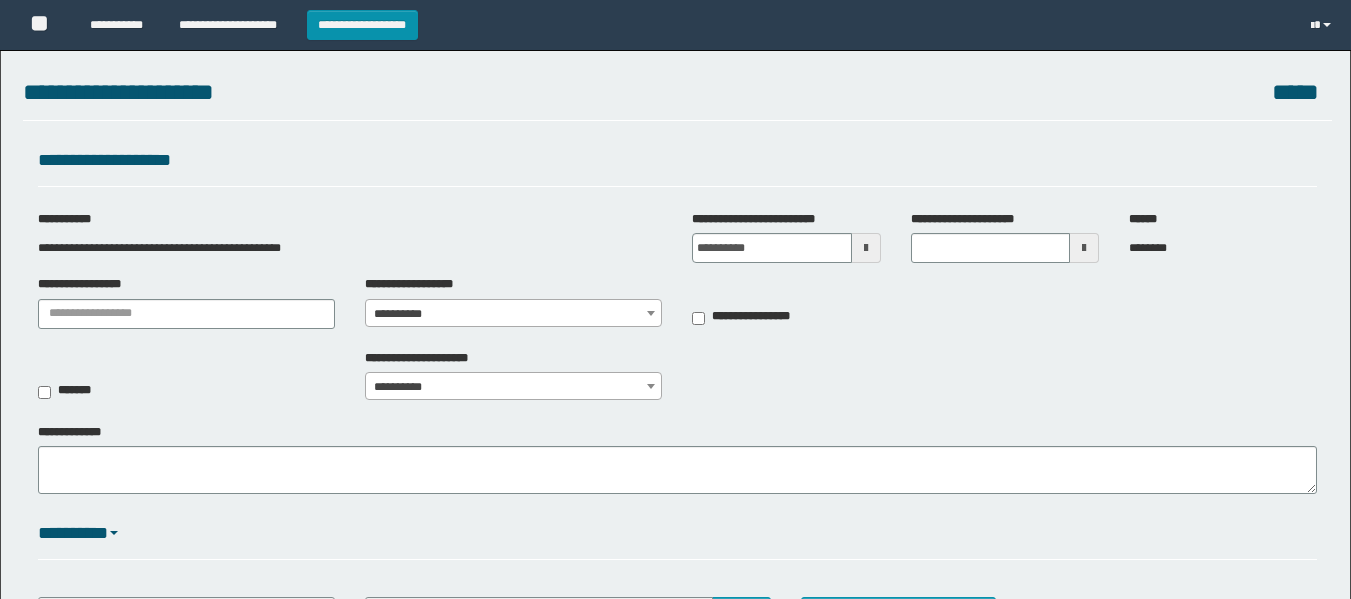 scroll, scrollTop: 0, scrollLeft: 0, axis: both 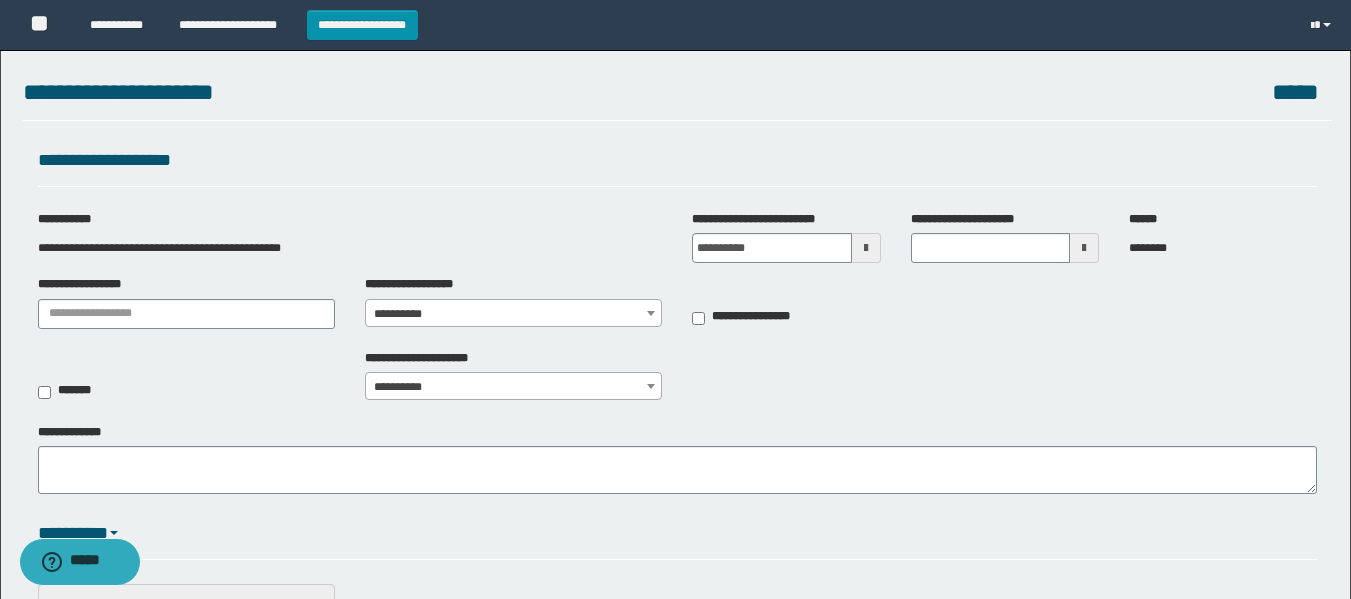 click at bounding box center (866, 248) 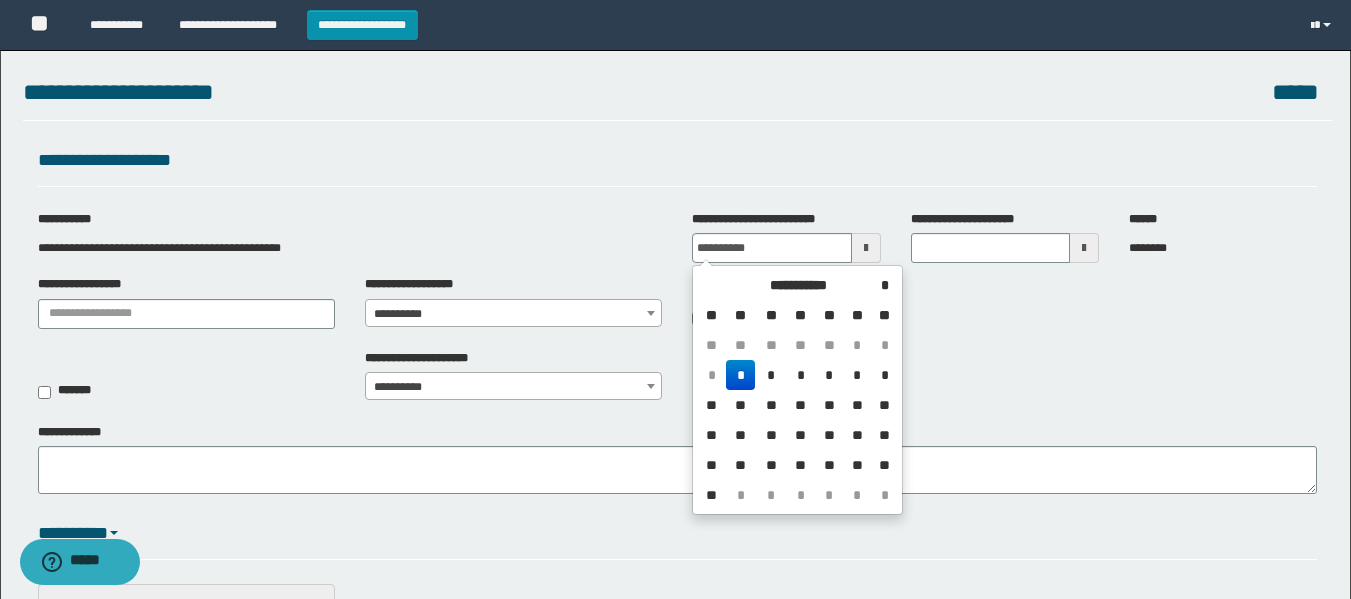 drag, startPoint x: 799, startPoint y: 379, endPoint x: 829, endPoint y: 356, distance: 37.802116 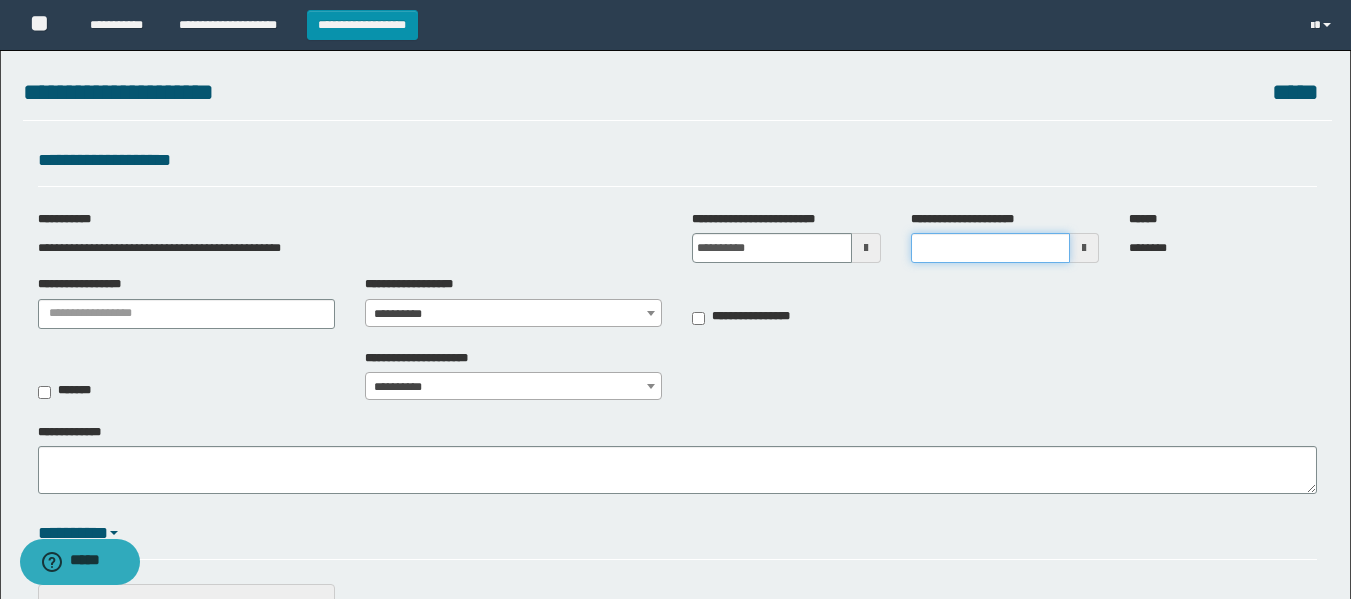 click on "**********" at bounding box center [990, 248] 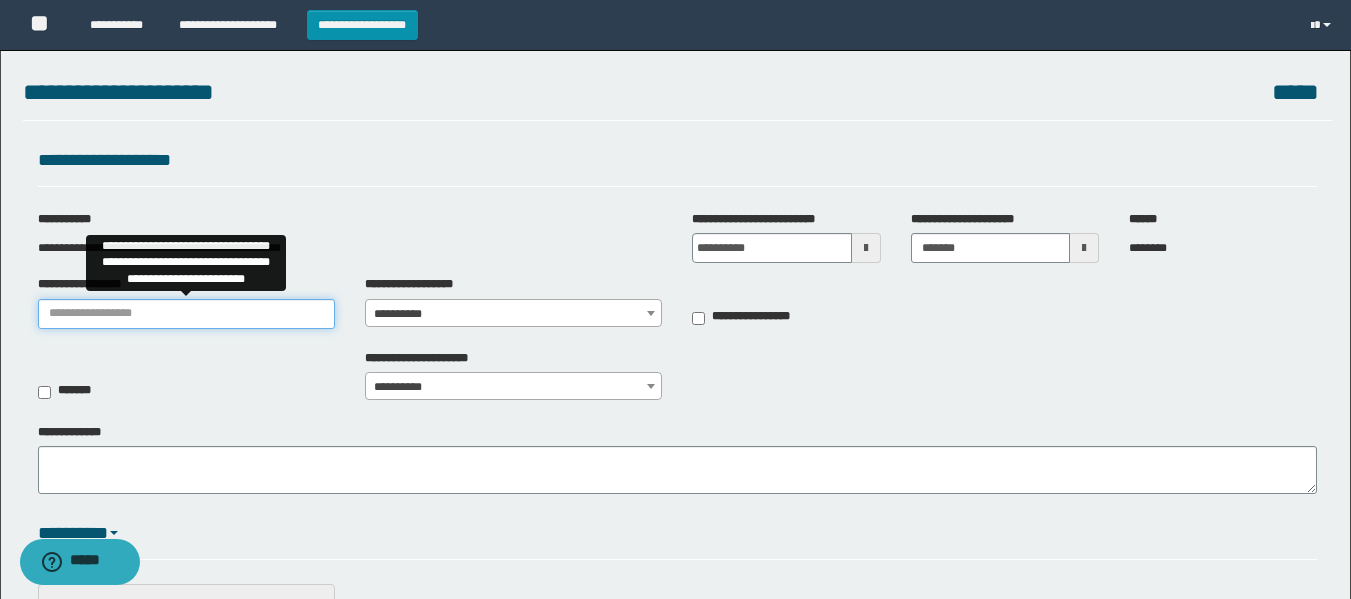 click on "**********" at bounding box center [186, 314] 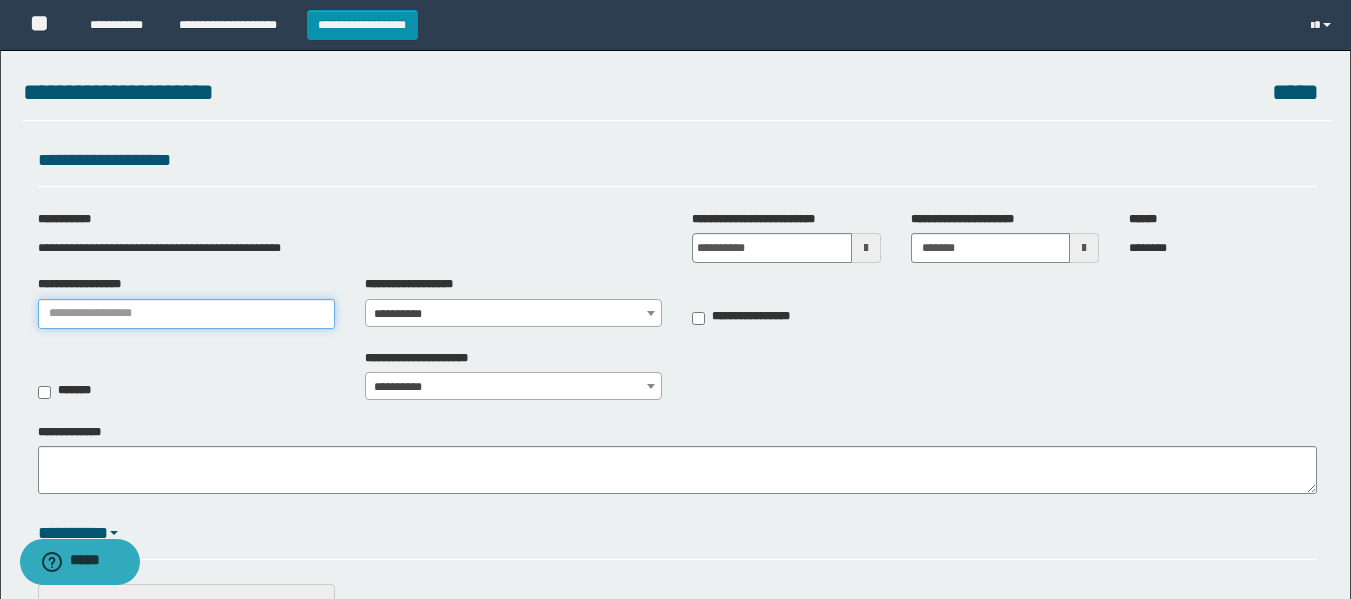 type on "**********" 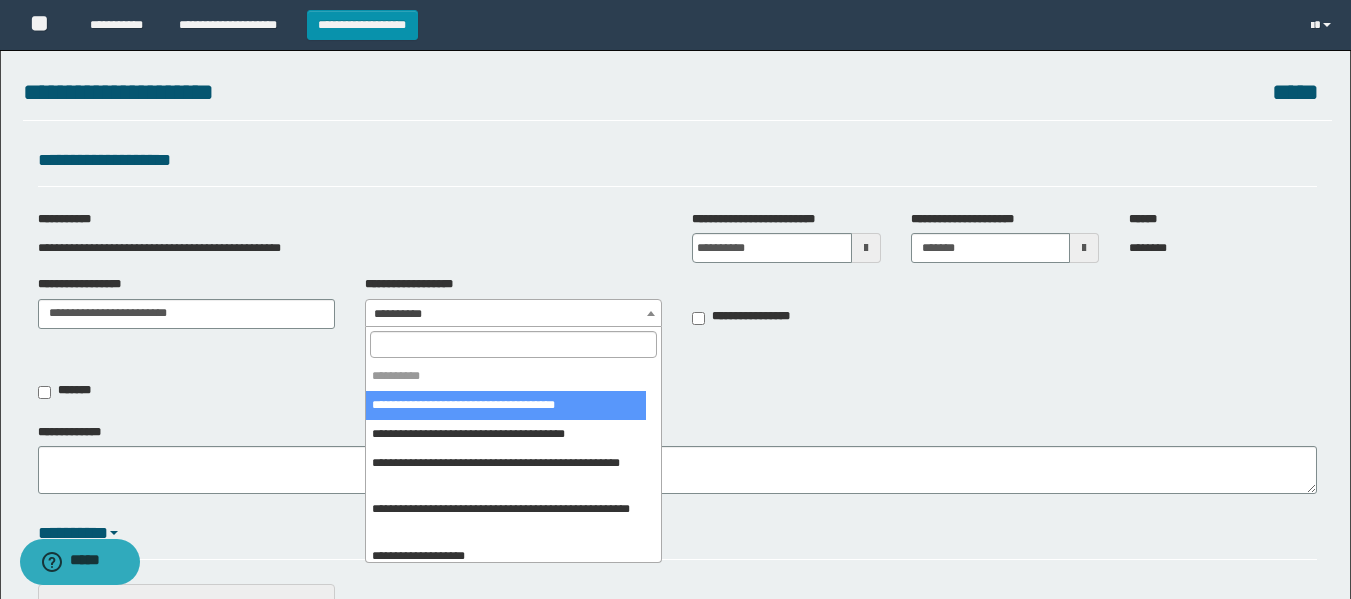 drag, startPoint x: 459, startPoint y: 300, endPoint x: 458, endPoint y: 318, distance: 18.027756 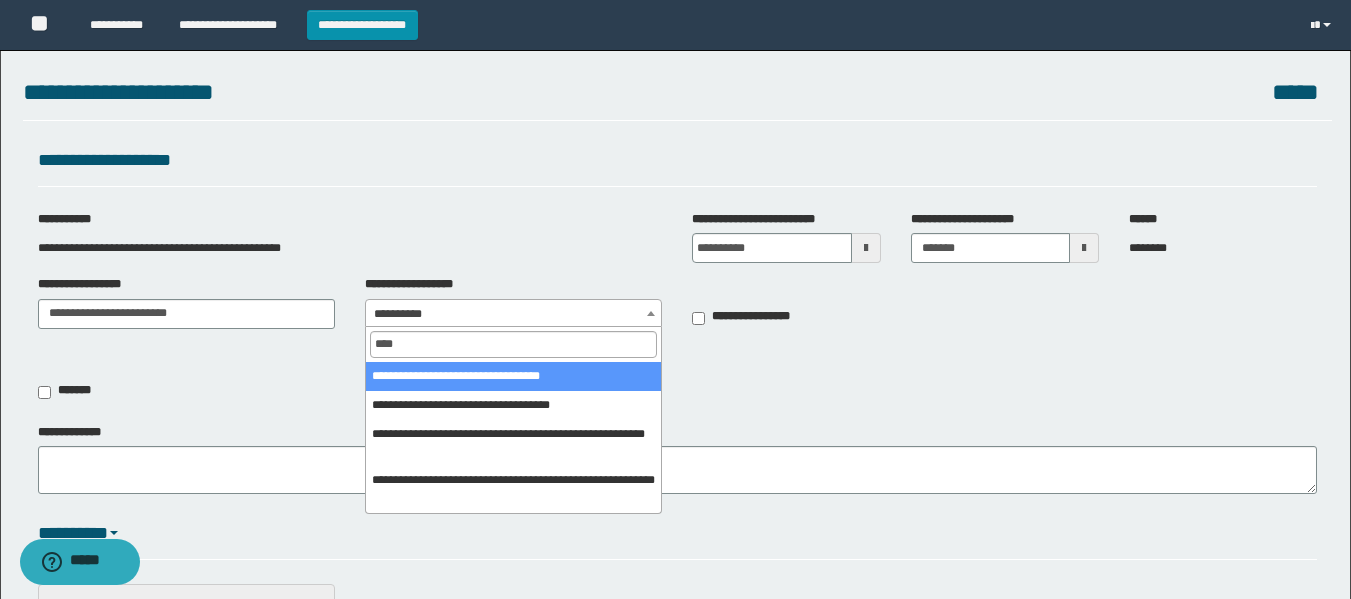 type on "****" 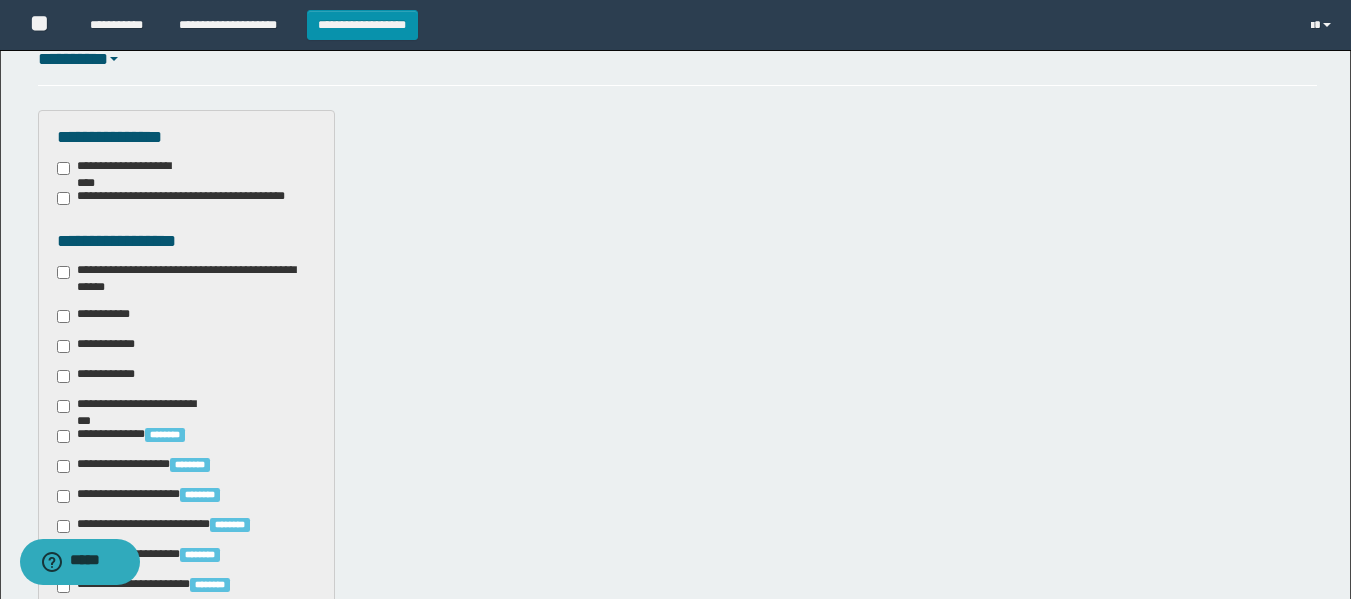 scroll, scrollTop: 486, scrollLeft: 0, axis: vertical 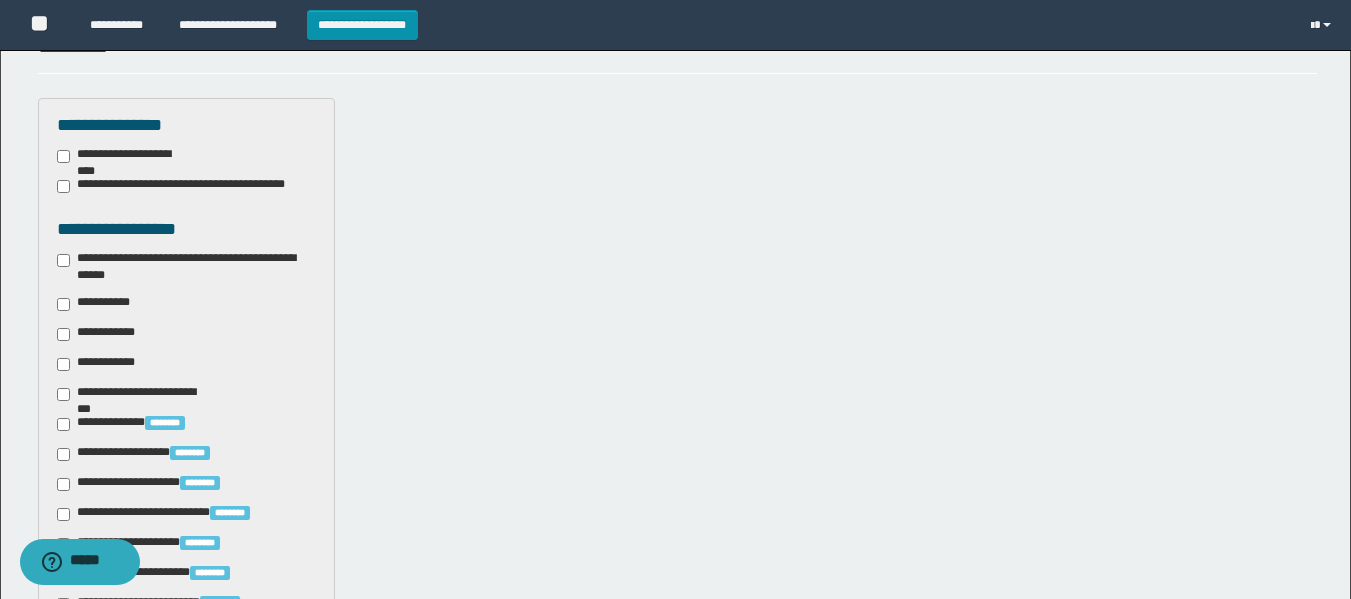 click on "**********" at bounding box center (186, 267) 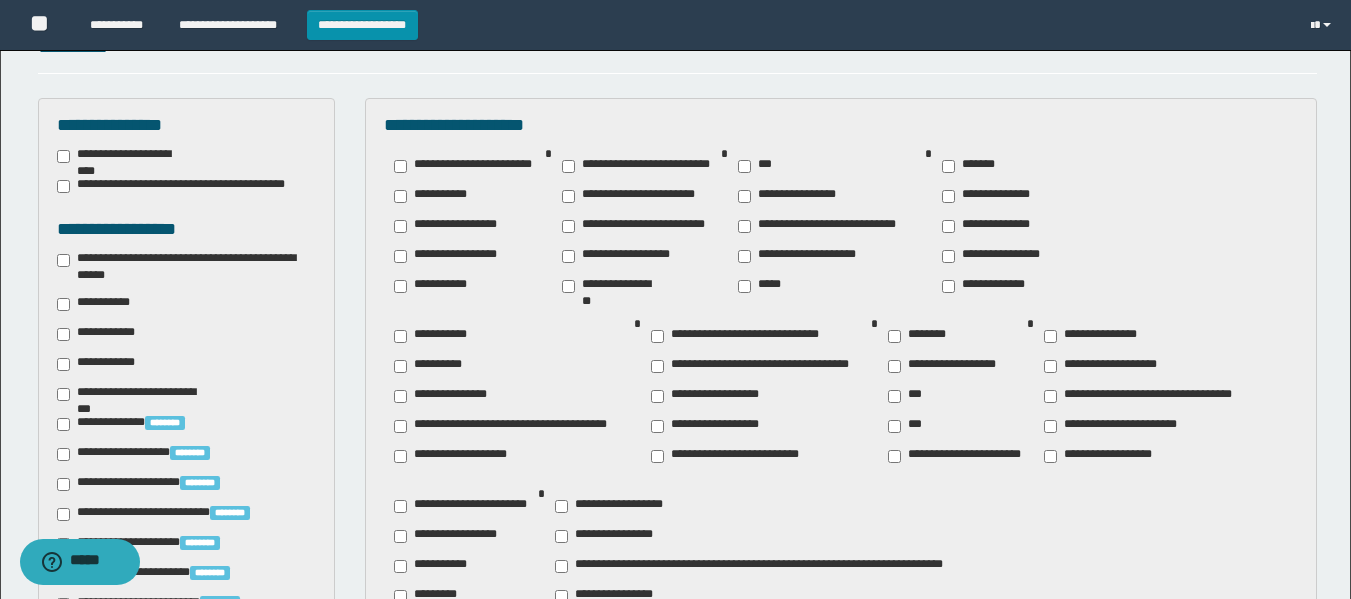 click on "**********" at bounding box center (436, 336) 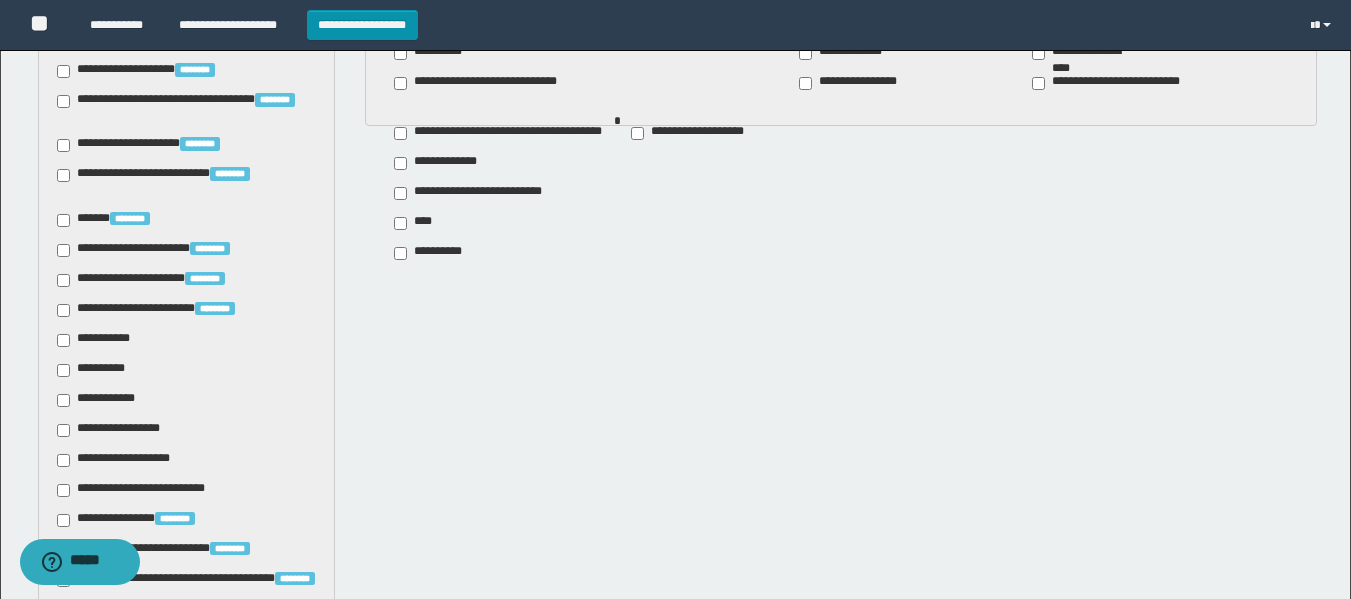 scroll, scrollTop: 1238, scrollLeft: 0, axis: vertical 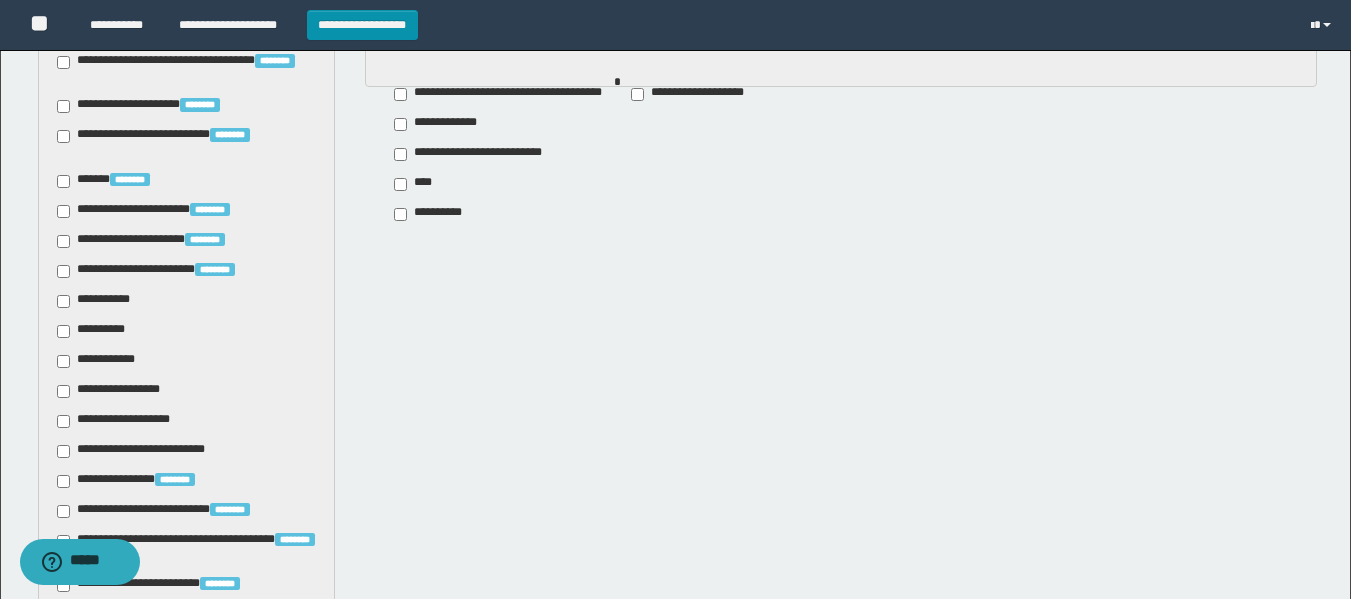 click on "**********" at bounding box center [97, 301] 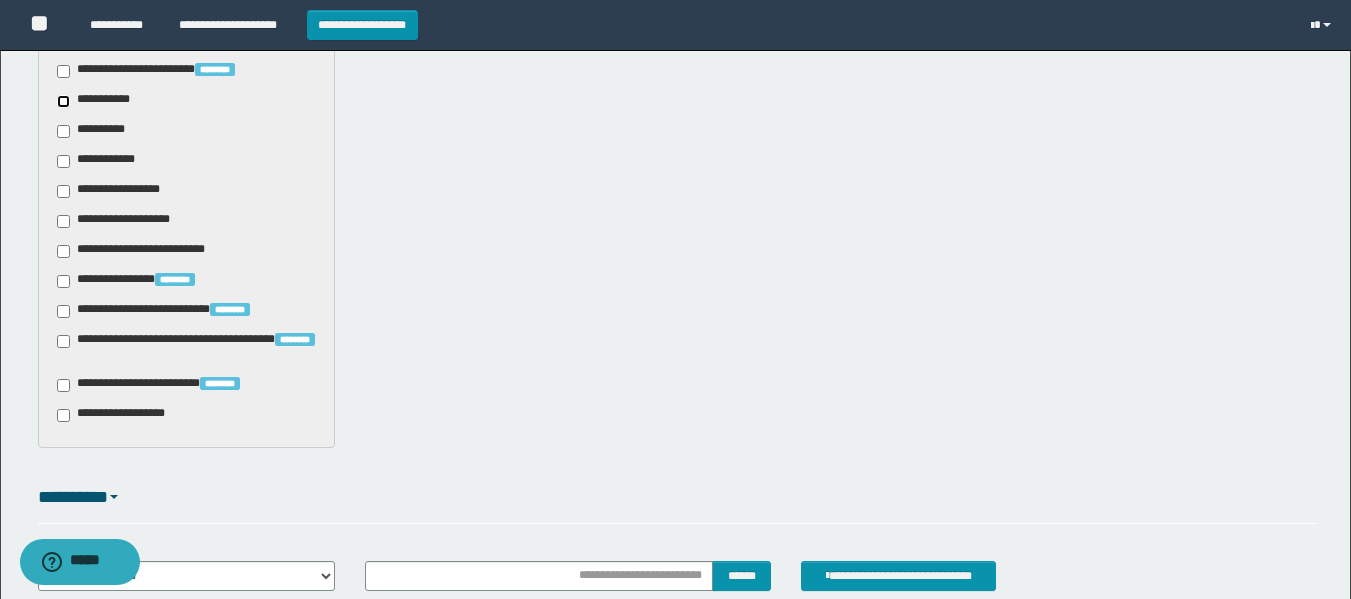 scroll, scrollTop: 1606, scrollLeft: 0, axis: vertical 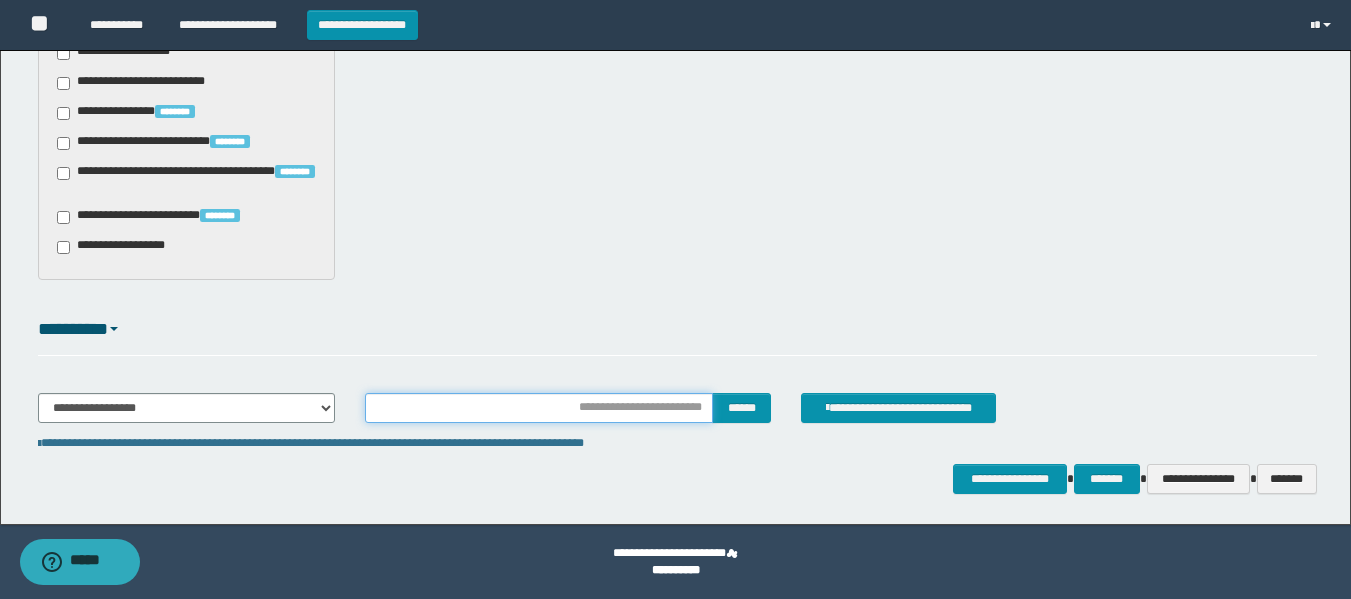 click at bounding box center (539, 408) 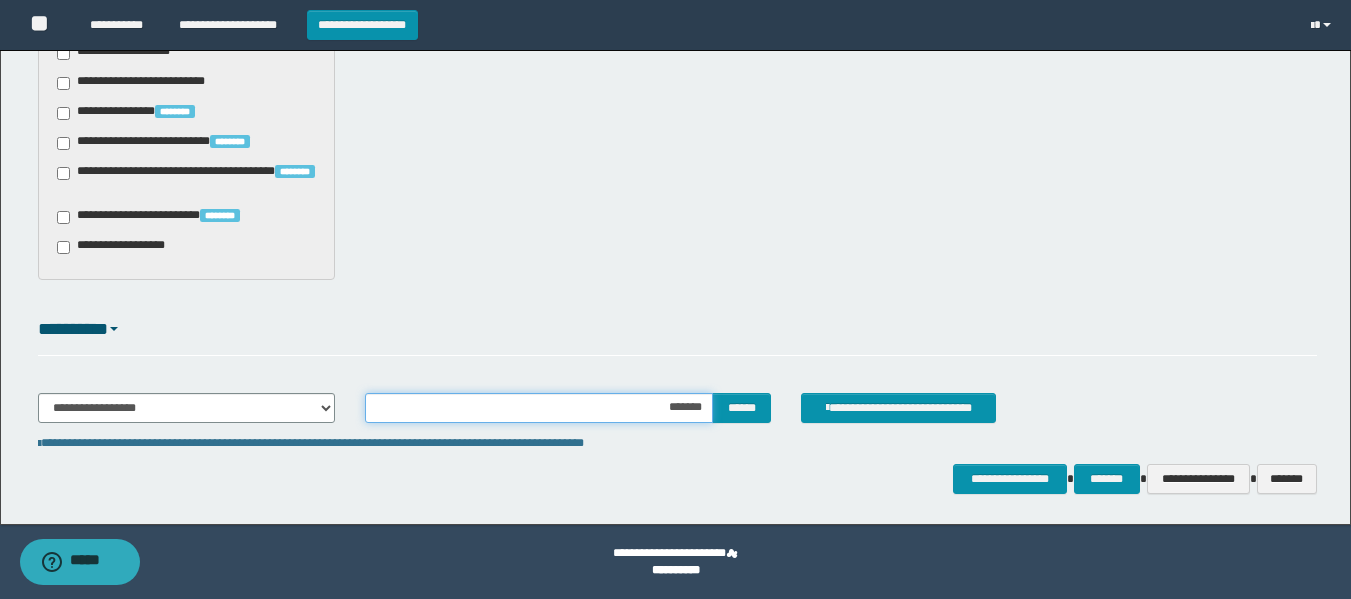 type on "********" 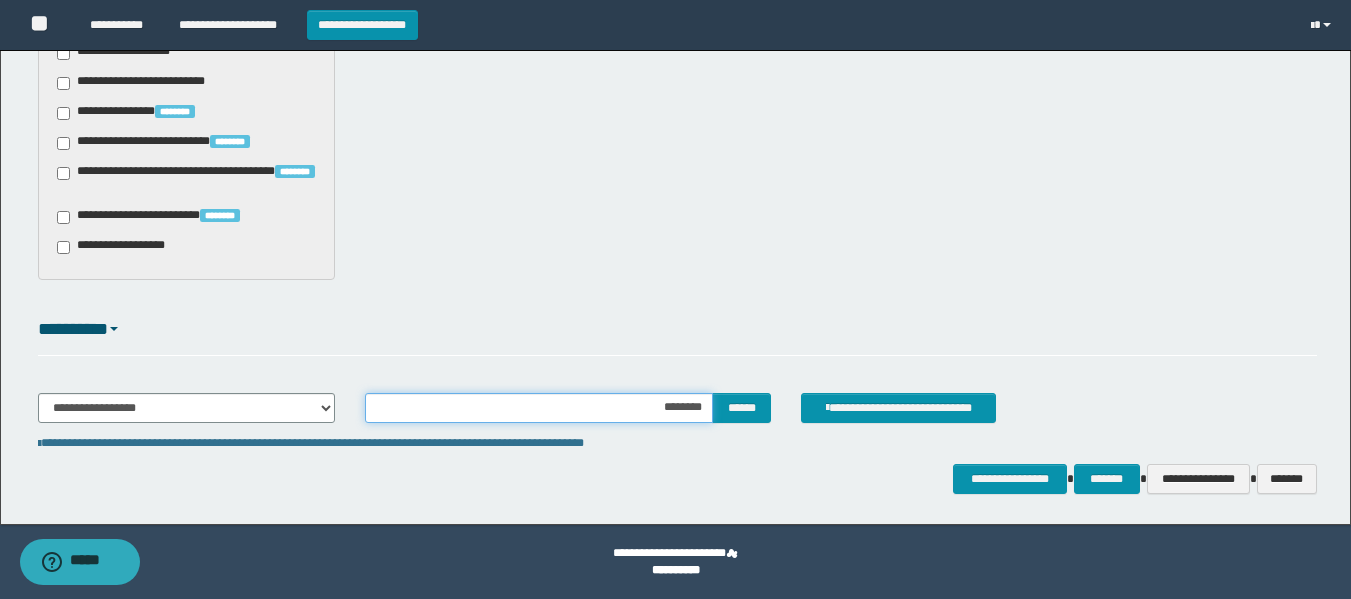 drag, startPoint x: 640, startPoint y: 416, endPoint x: 703, endPoint y: 418, distance: 63.03174 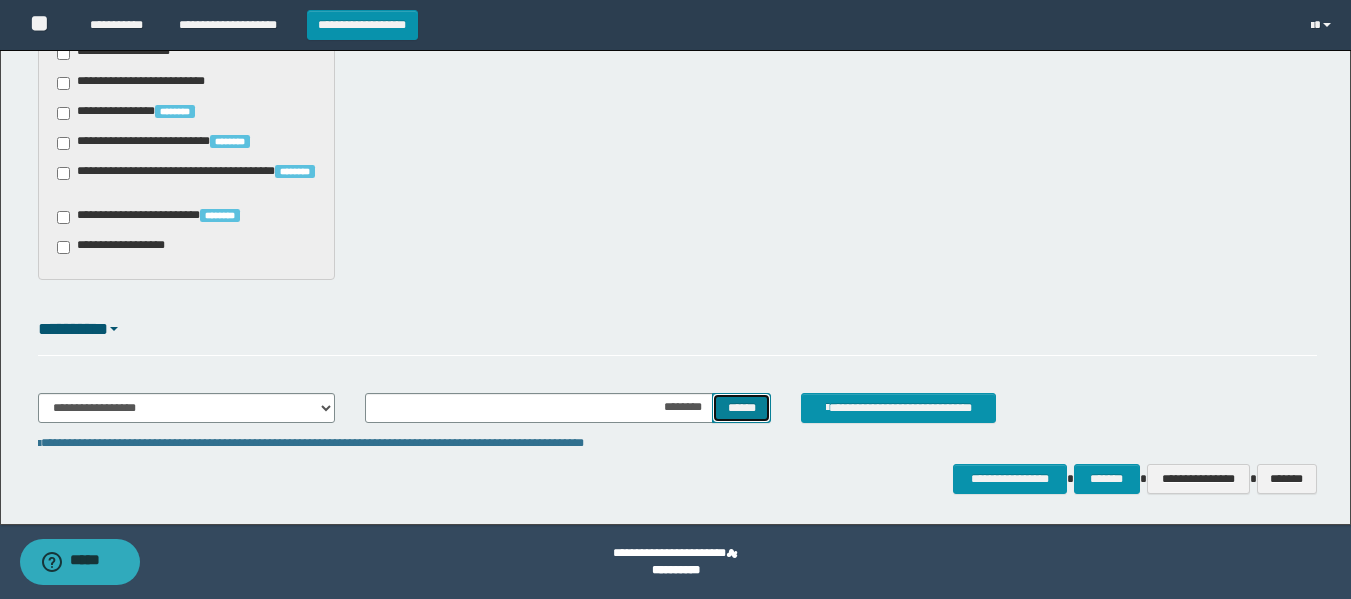 click on "******" at bounding box center [741, 408] 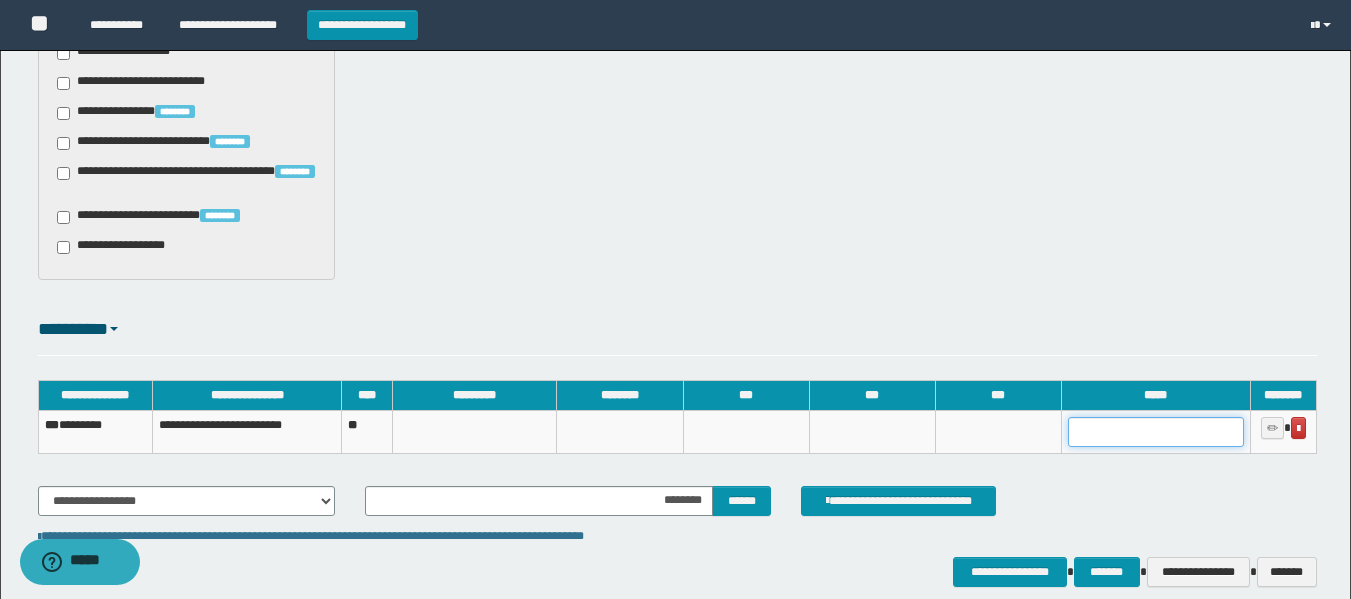click at bounding box center (1156, 432) 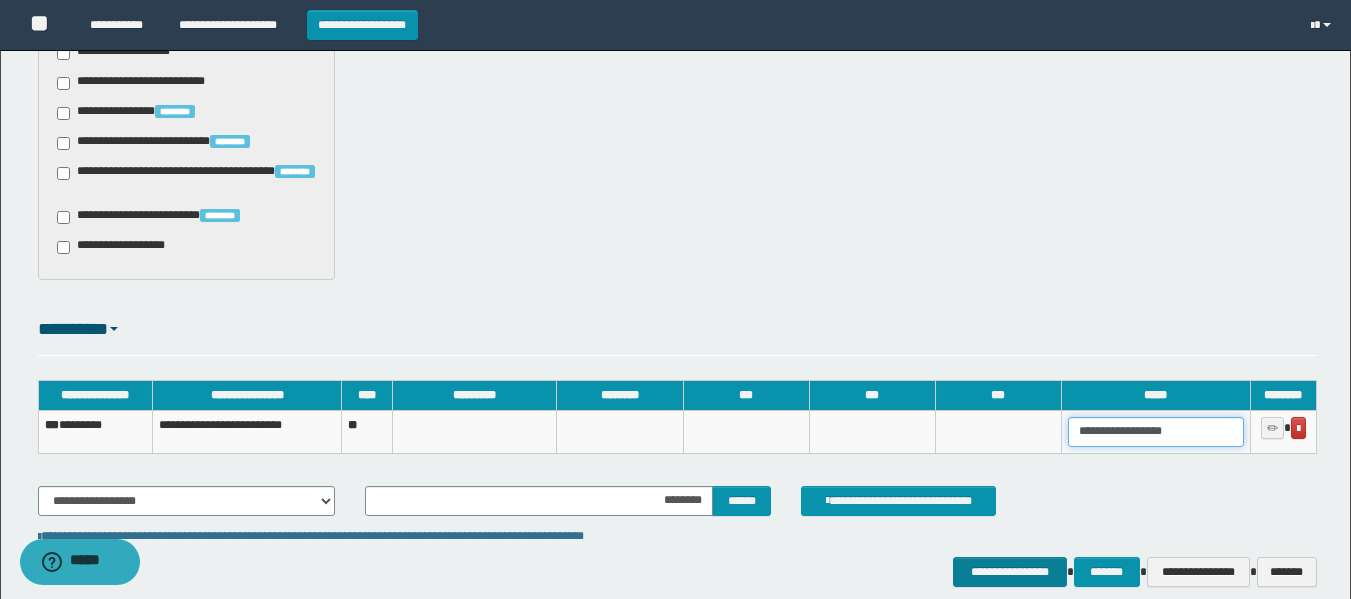 type on "**********" 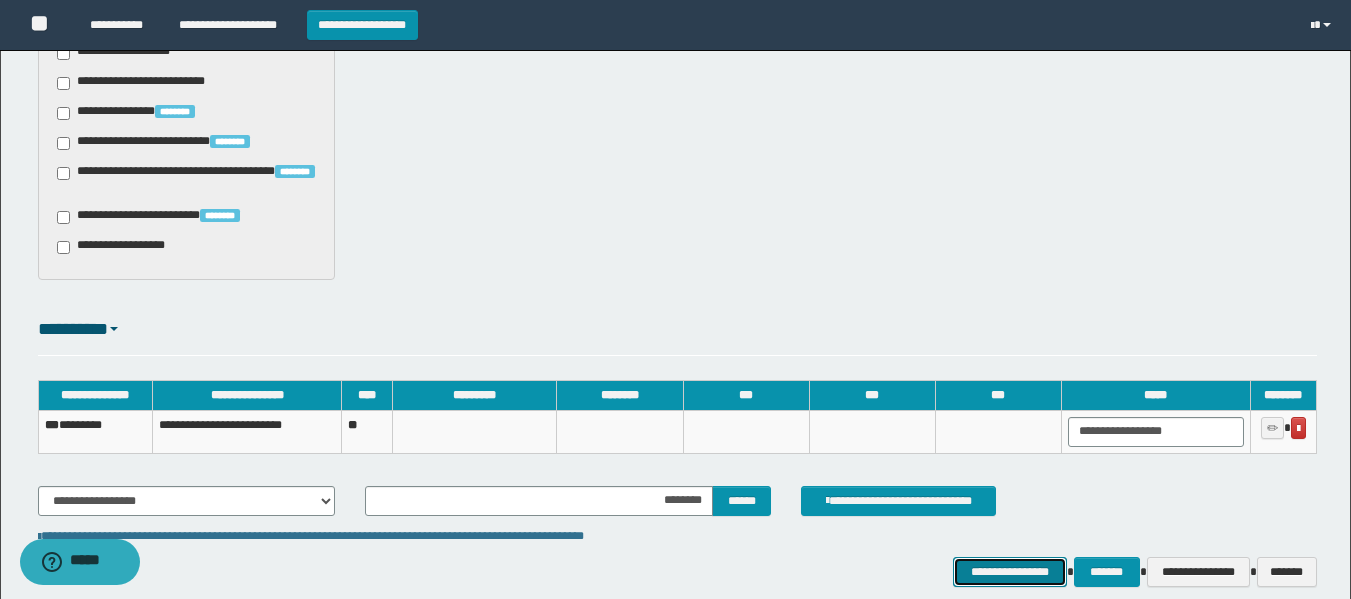 click on "**********" at bounding box center (1009, 572) 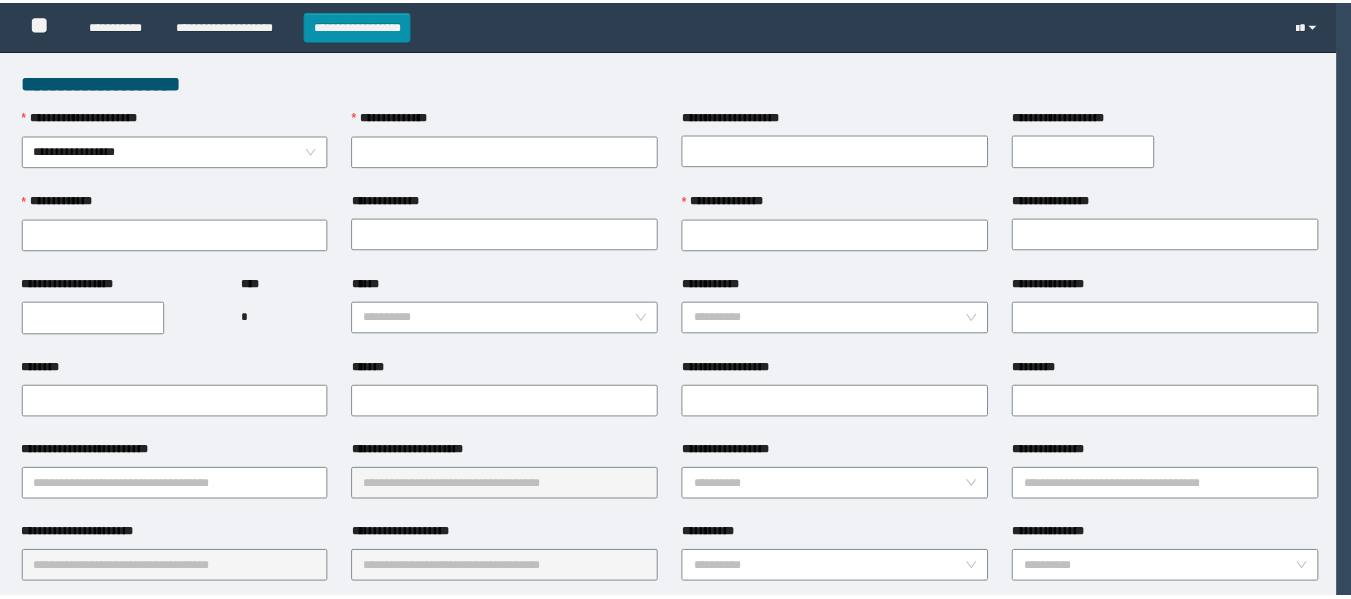scroll, scrollTop: 0, scrollLeft: 0, axis: both 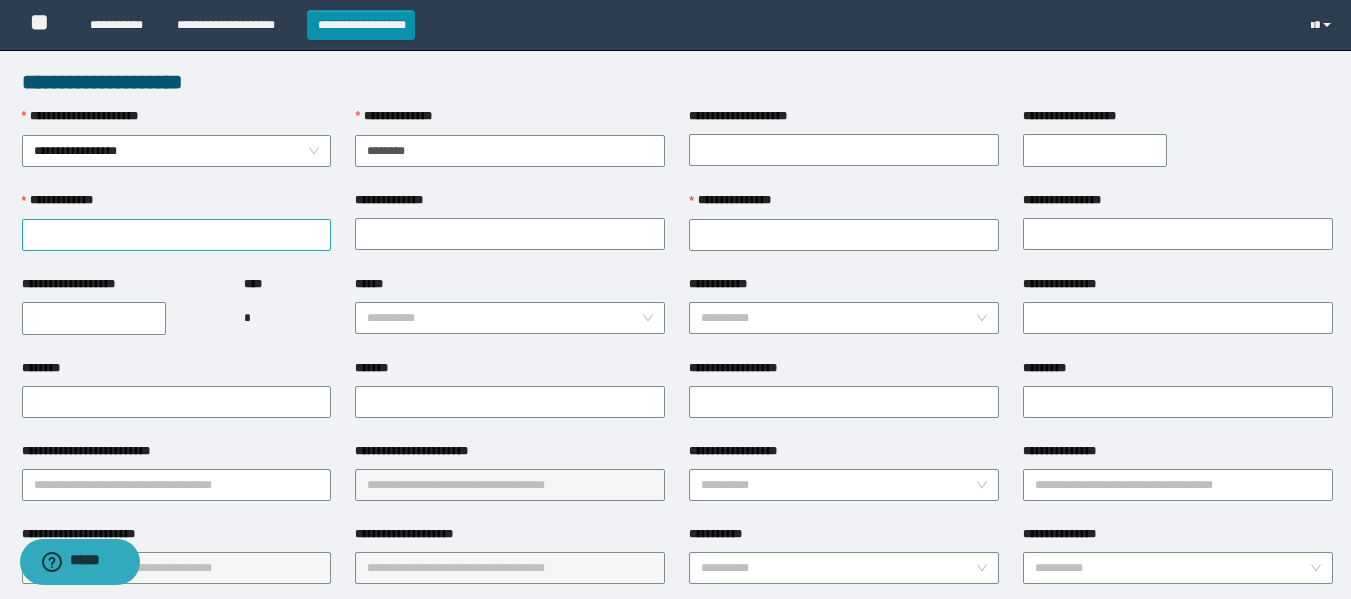 type on "********" 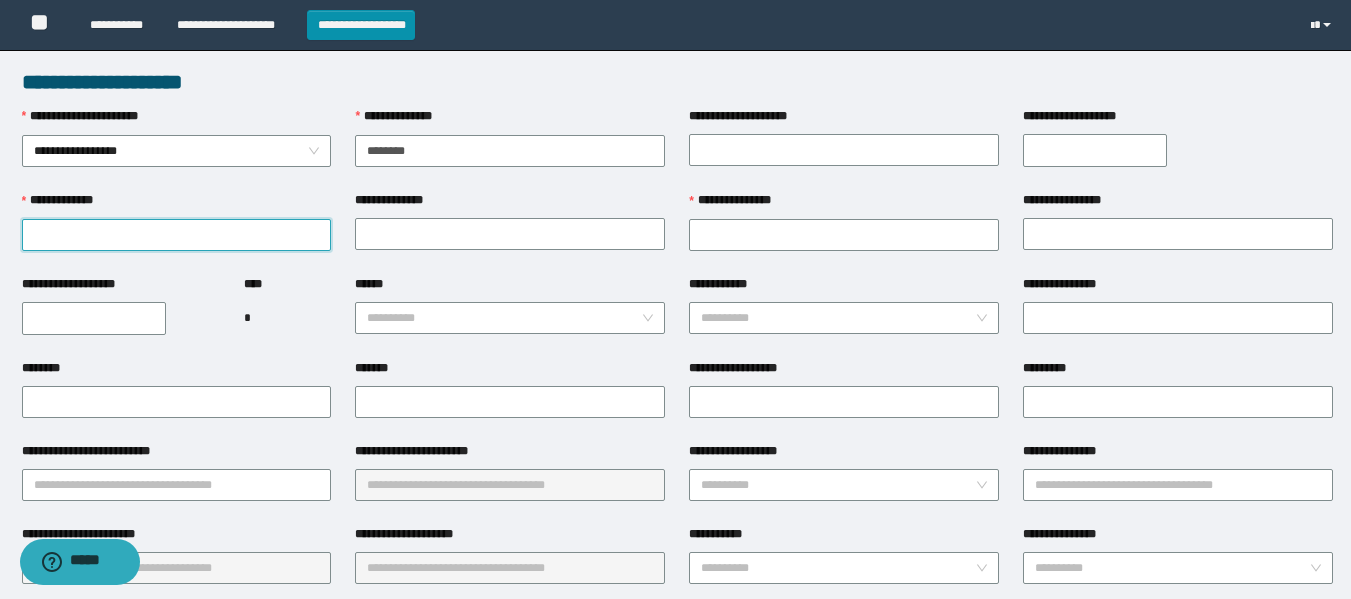 click on "**********" at bounding box center [177, 235] 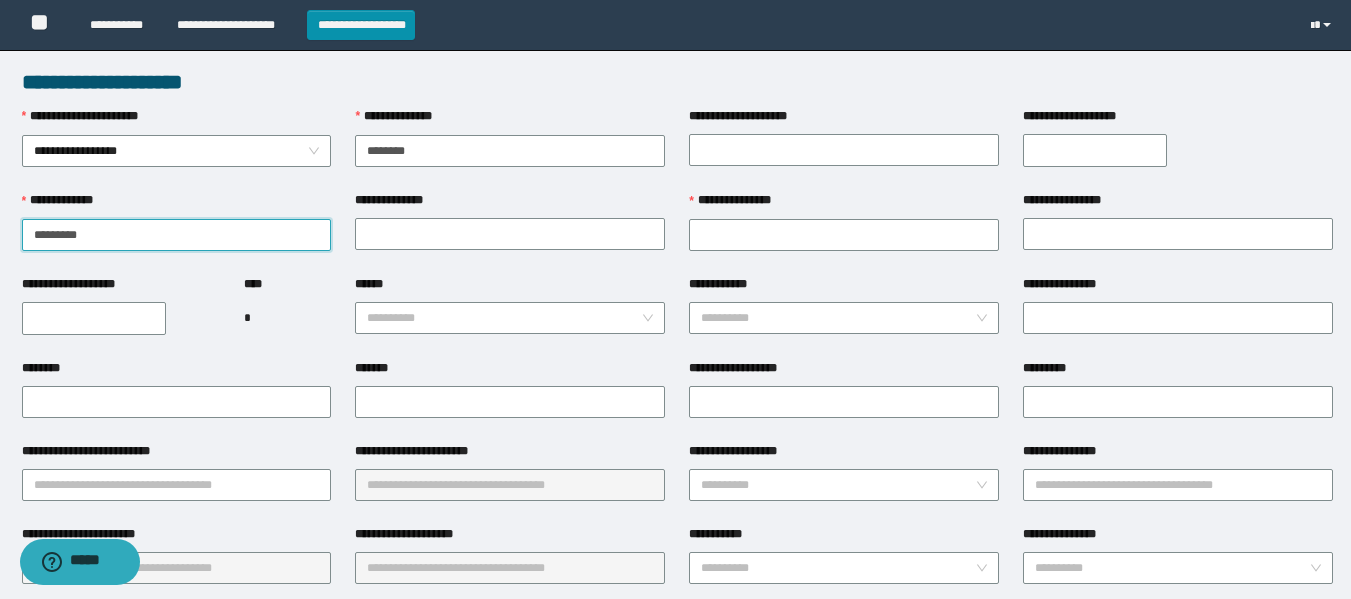 type on "*********" 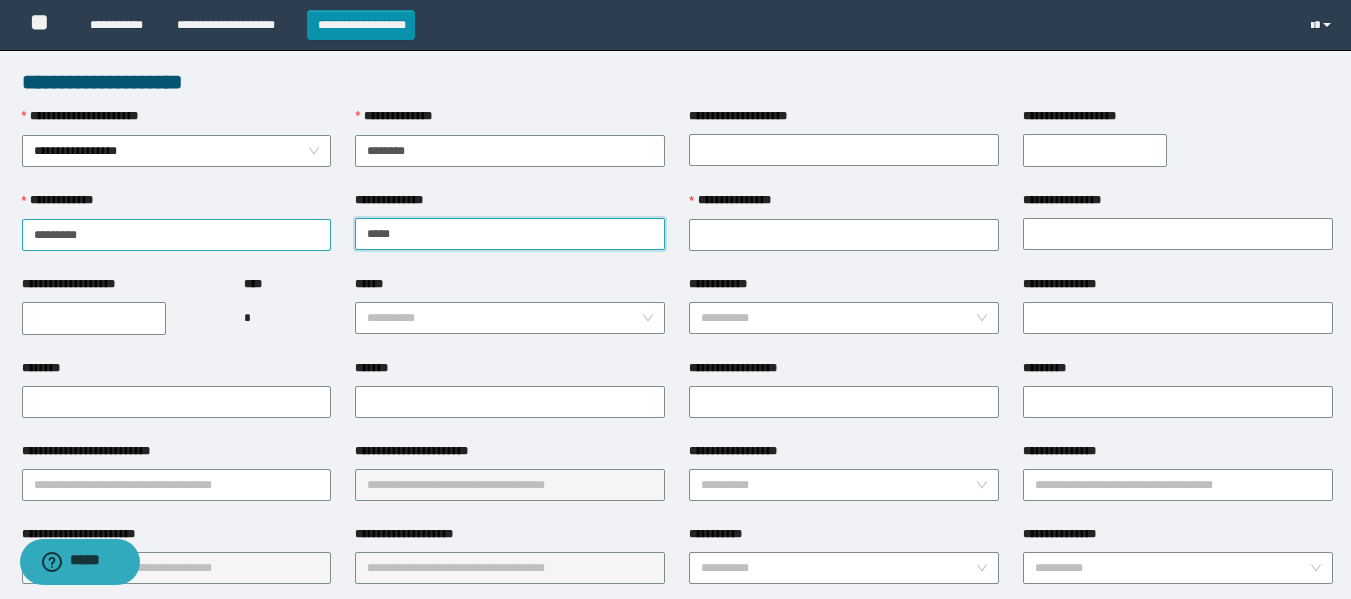 type on "*****" 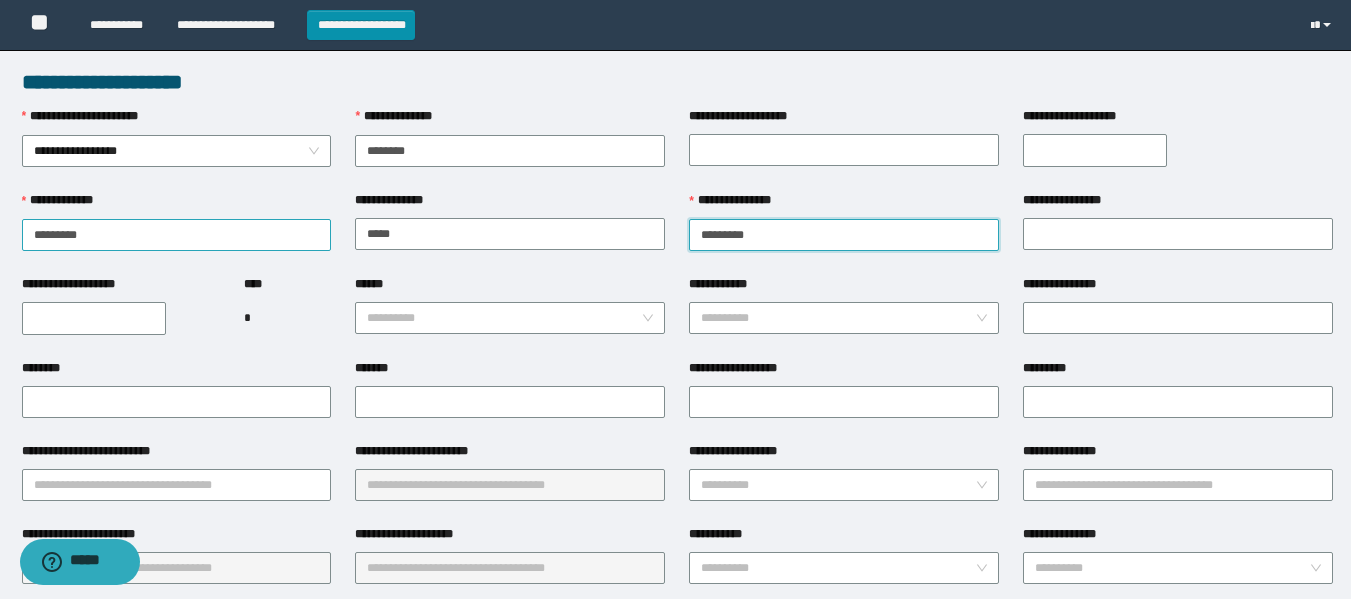 type on "*********" 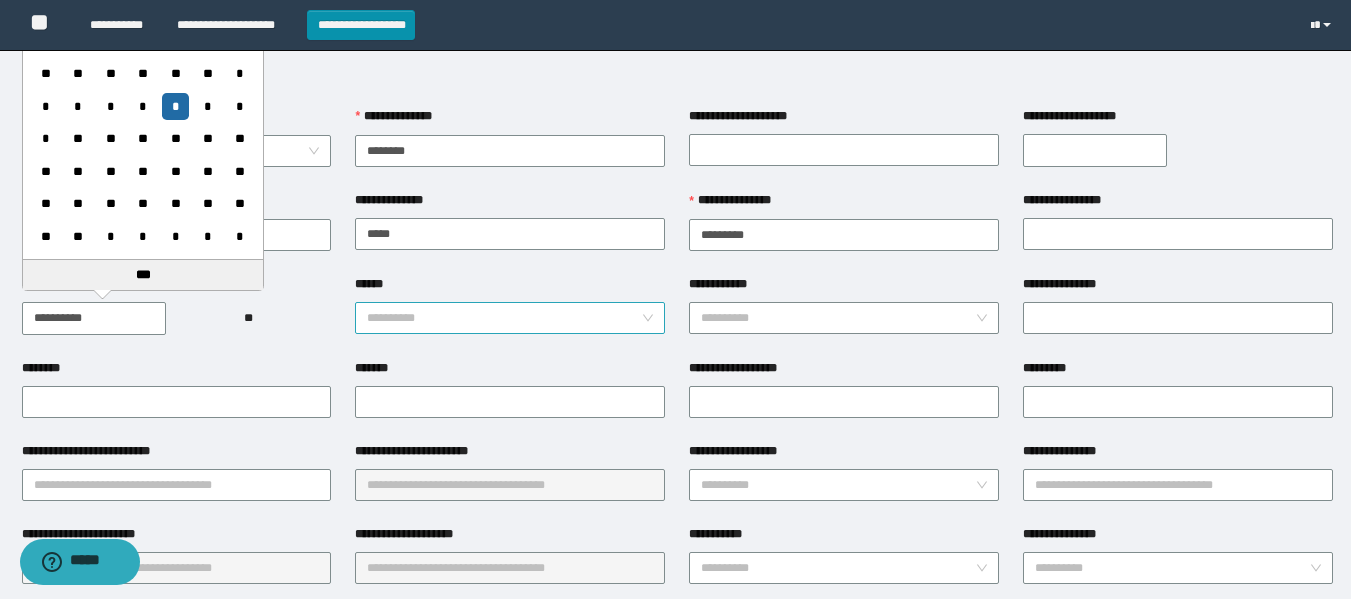 type on "**********" 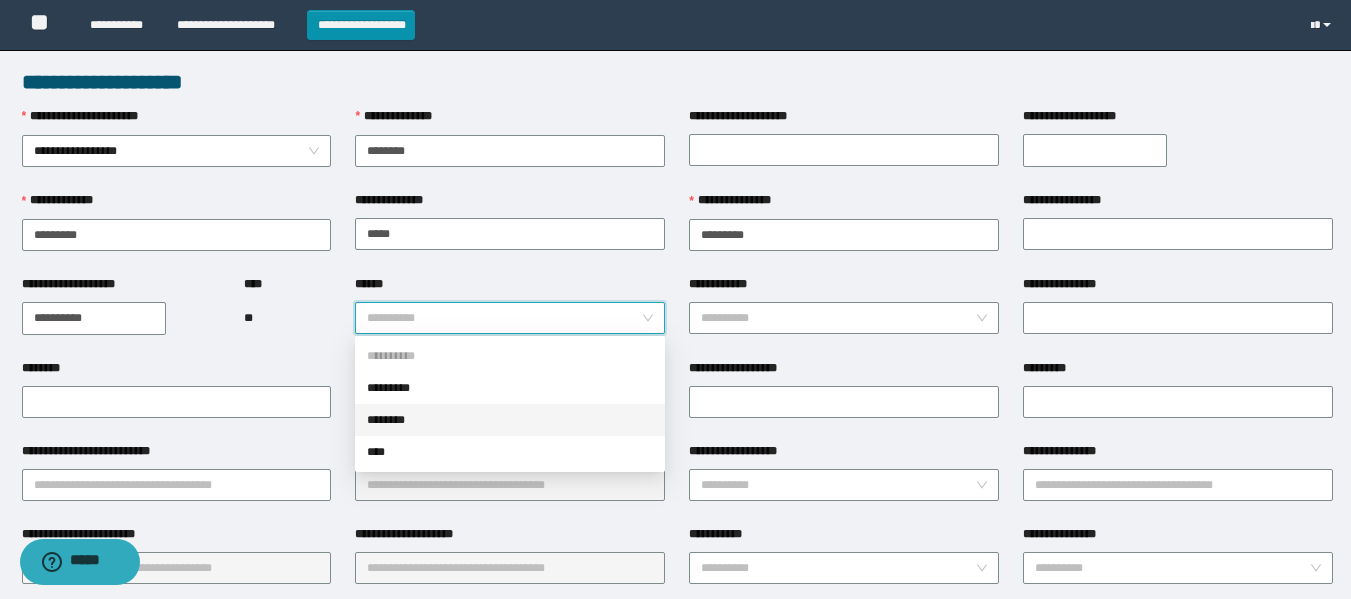 click on "********" at bounding box center [510, 420] 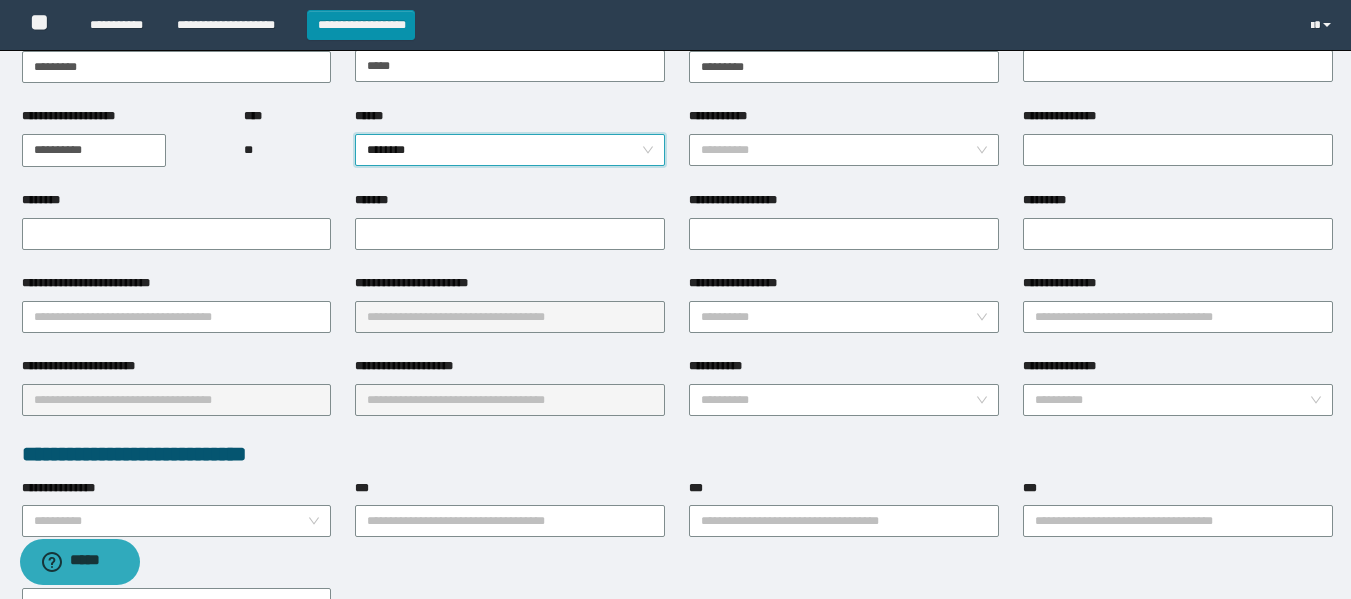 scroll, scrollTop: 190, scrollLeft: 0, axis: vertical 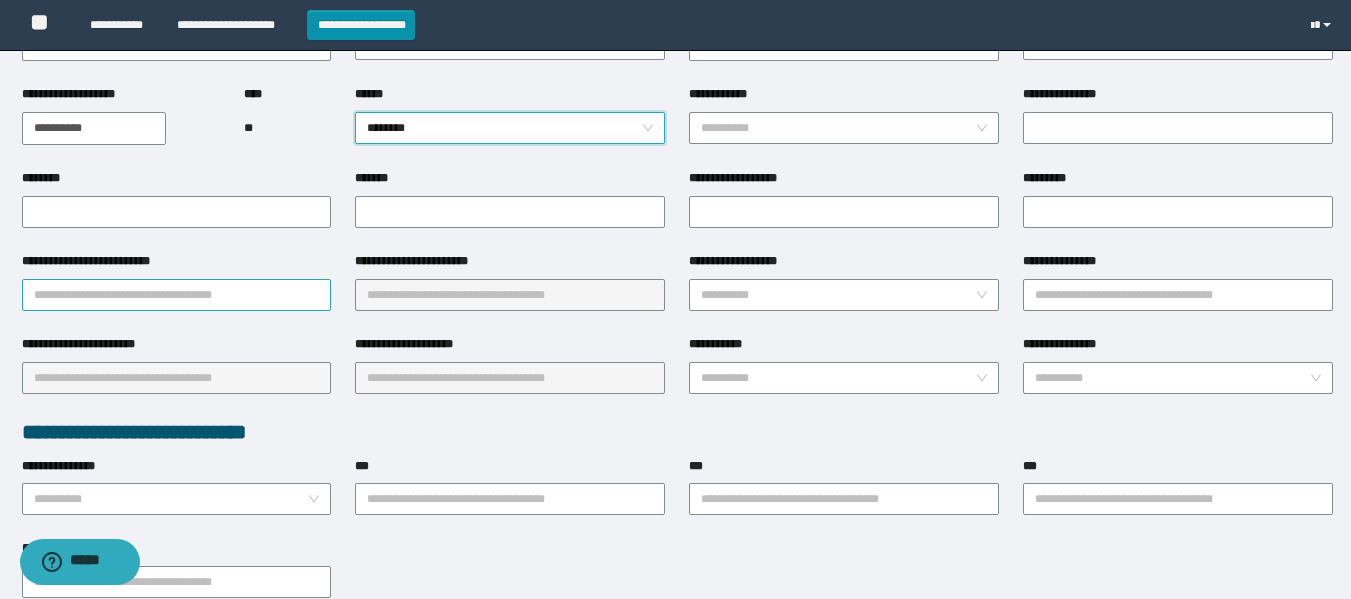click on "**********" at bounding box center (177, 295) 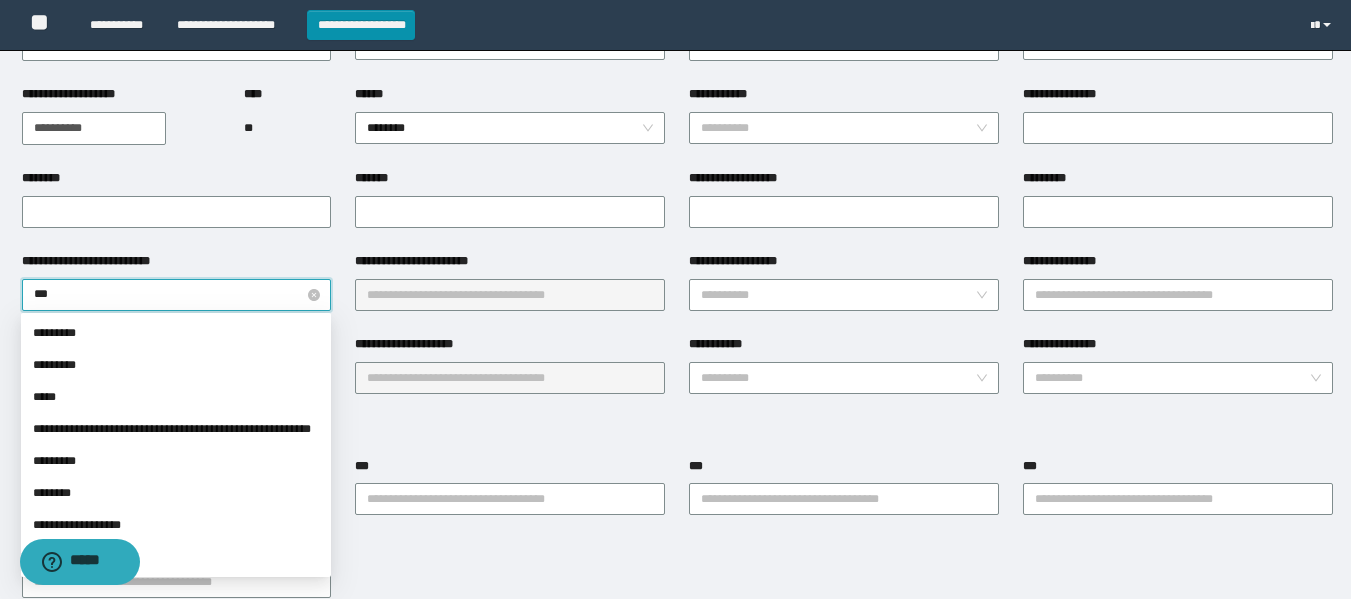 type on "****" 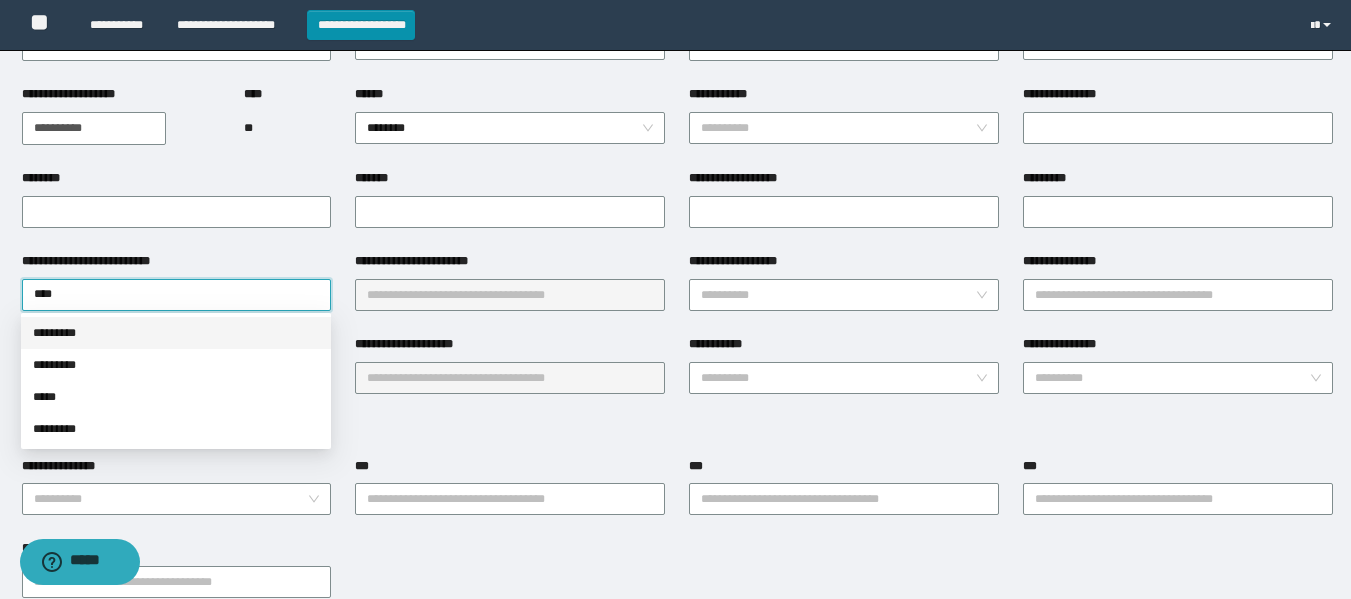 click on "*********" at bounding box center (176, 333) 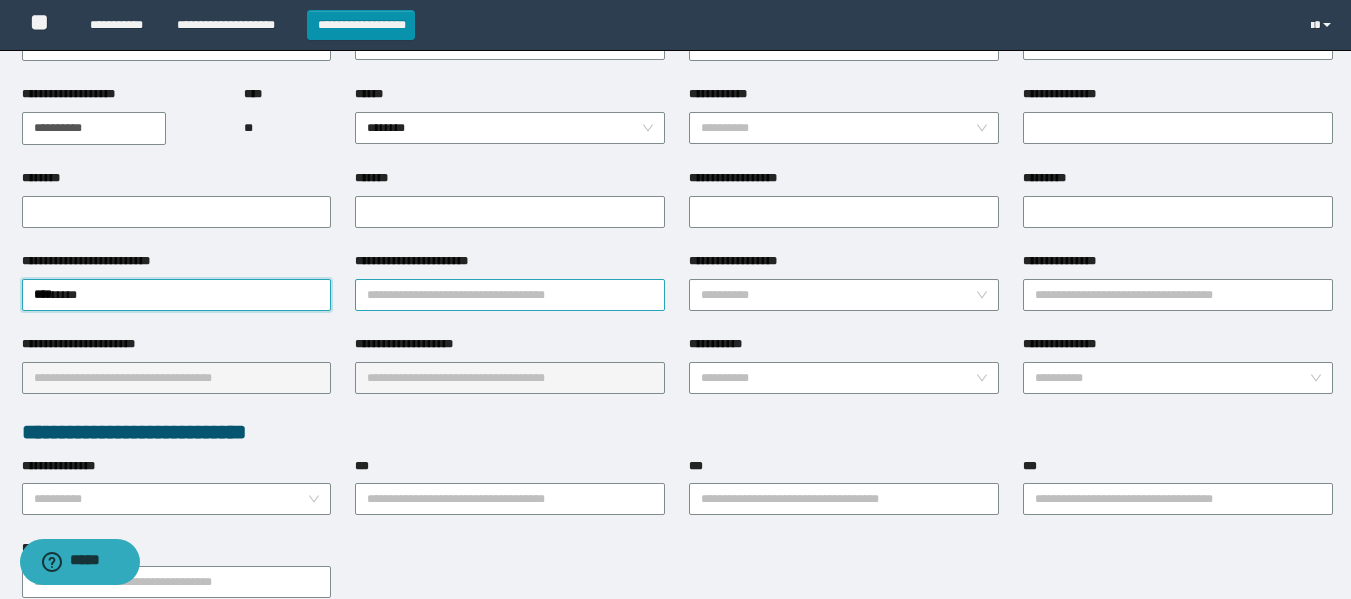 click on "**********" at bounding box center [510, 295] 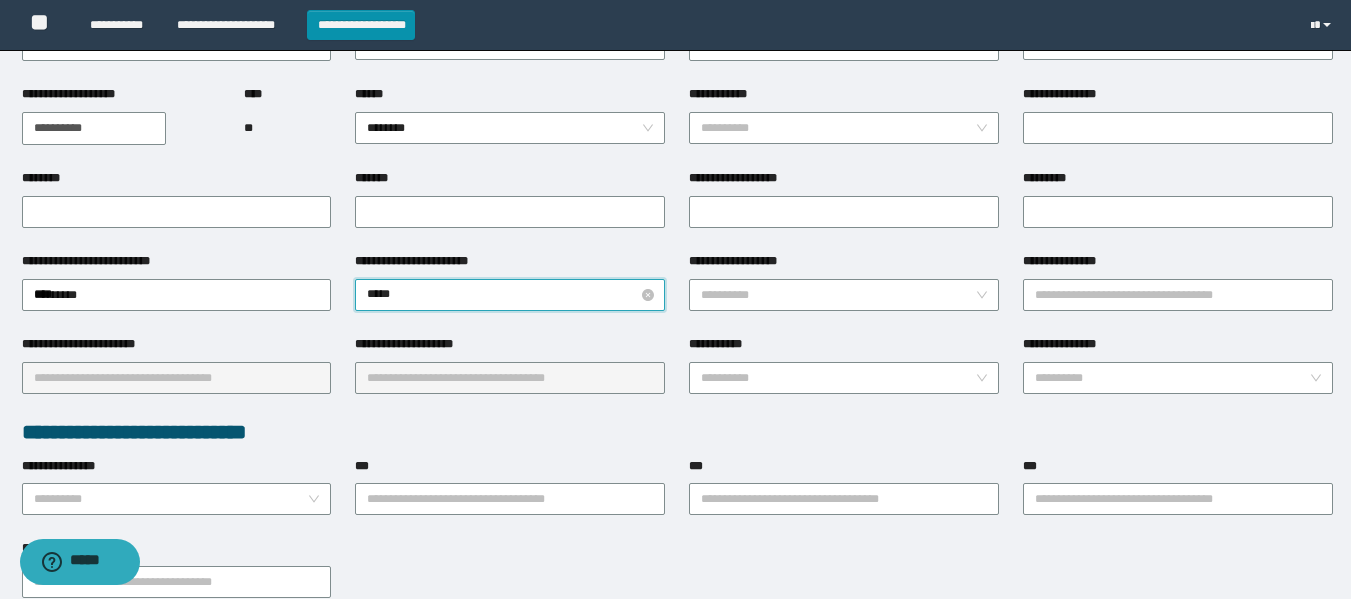 type on "******" 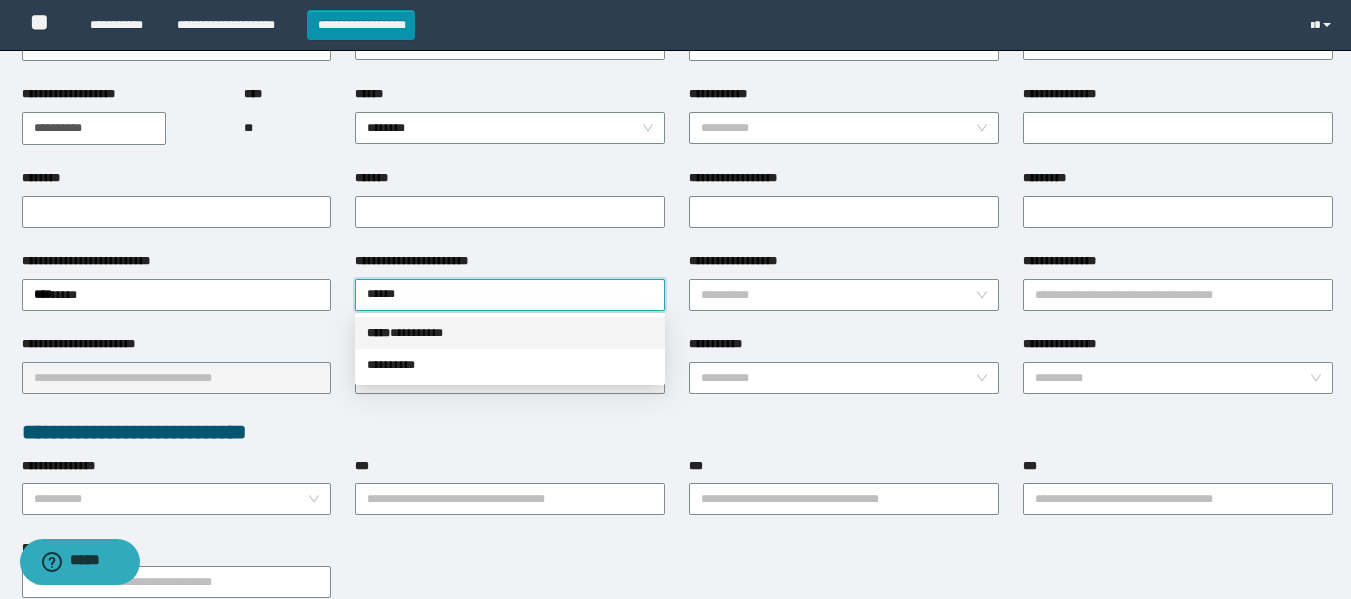 drag, startPoint x: 415, startPoint y: 327, endPoint x: 454, endPoint y: 337, distance: 40.261642 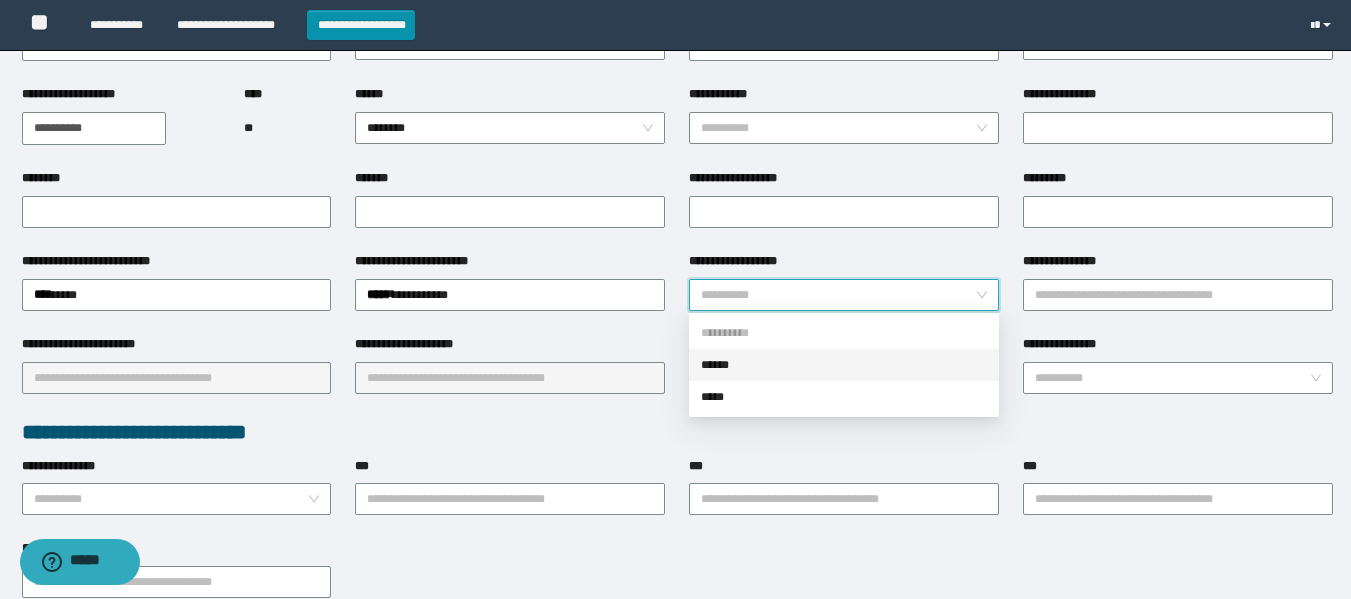 click on "**********" at bounding box center [838, 295] 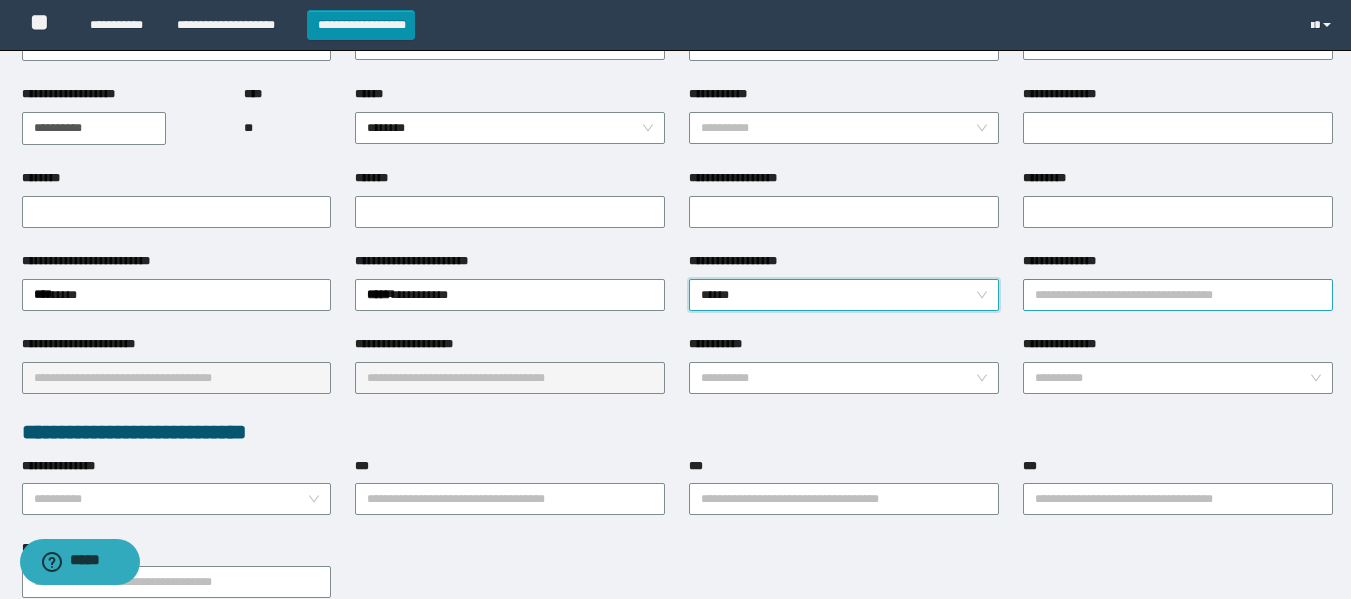 click on "**********" at bounding box center (1178, 295) 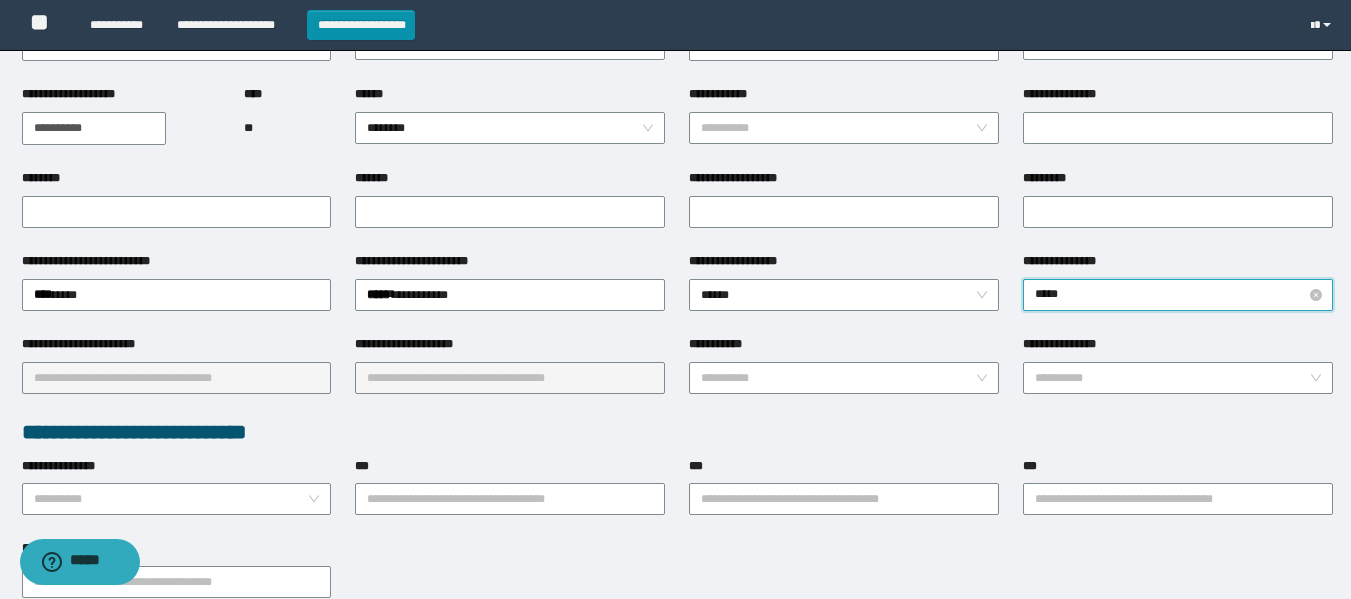type on "******" 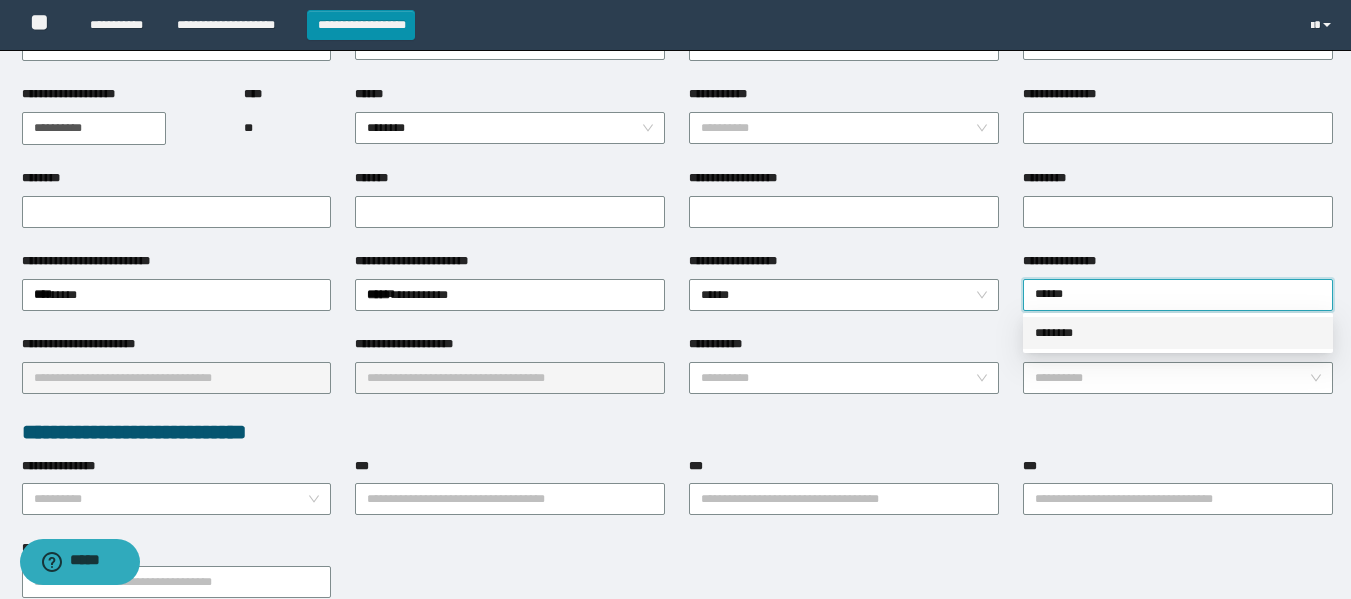 click on "********" at bounding box center [1178, 333] 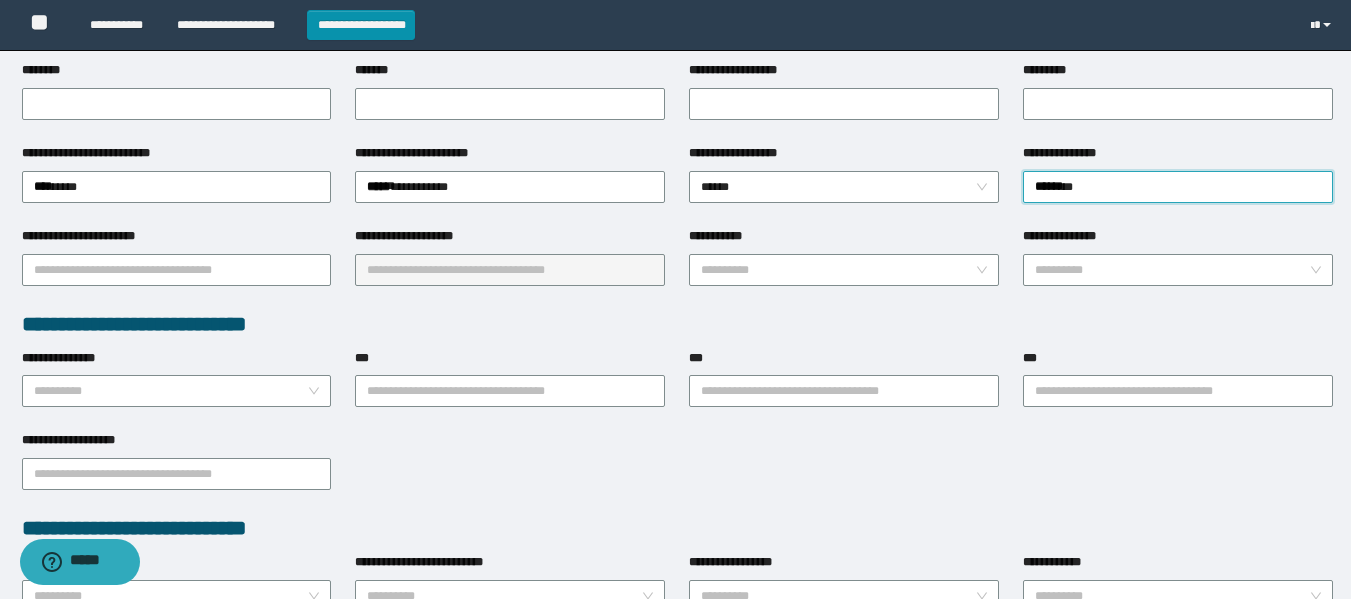 scroll, scrollTop: 309, scrollLeft: 0, axis: vertical 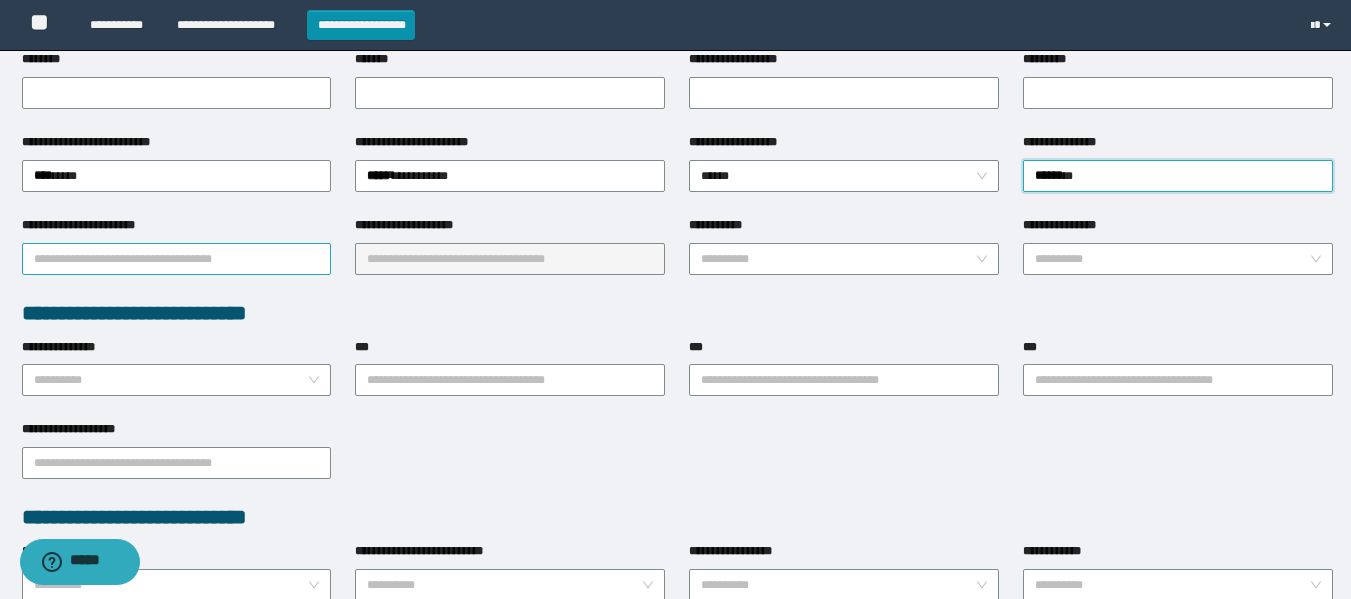 click on "**********" at bounding box center [177, 259] 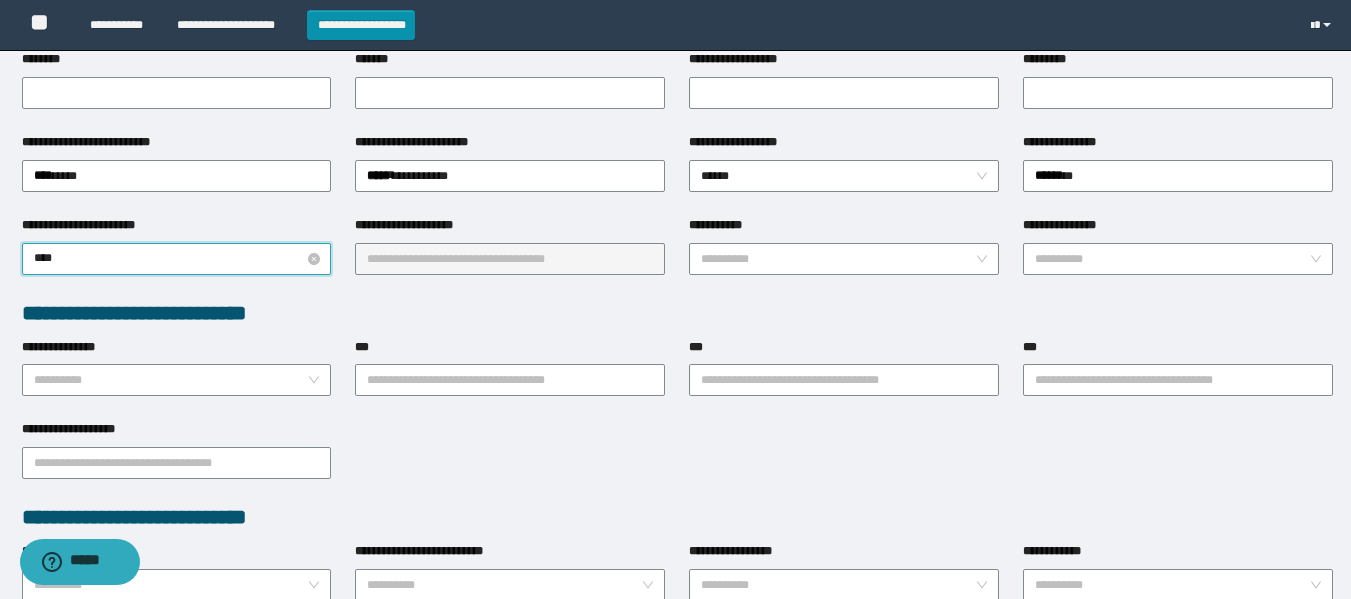 type on "*****" 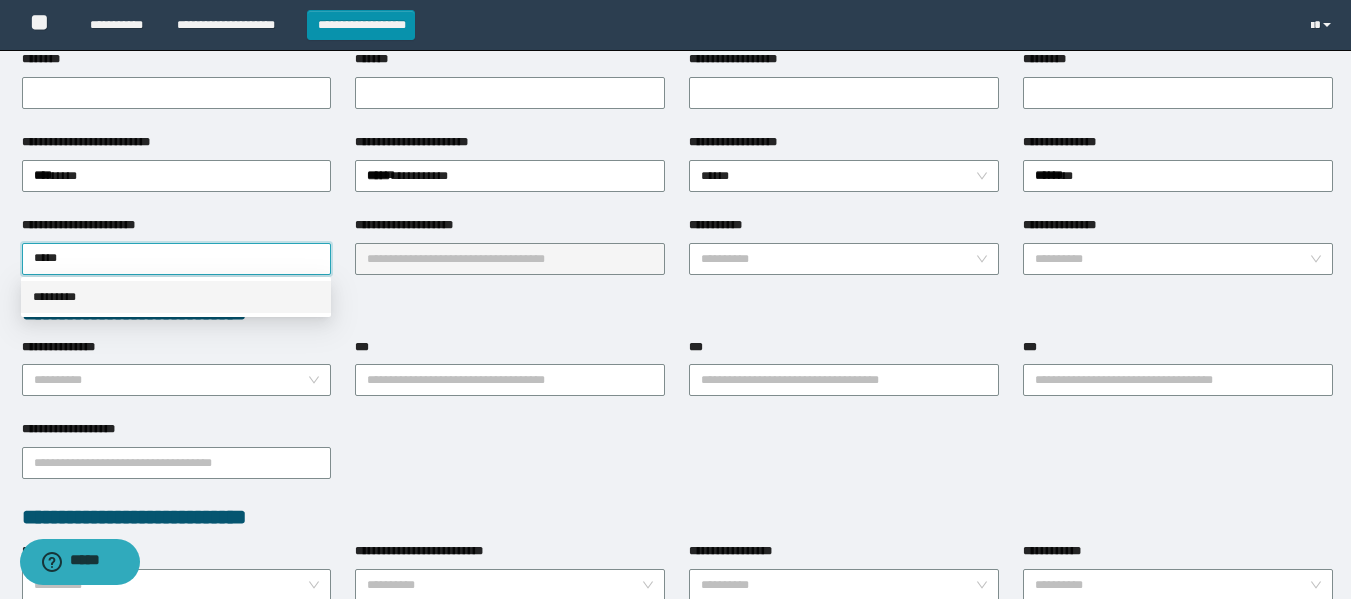 click on "*********" at bounding box center (176, 297) 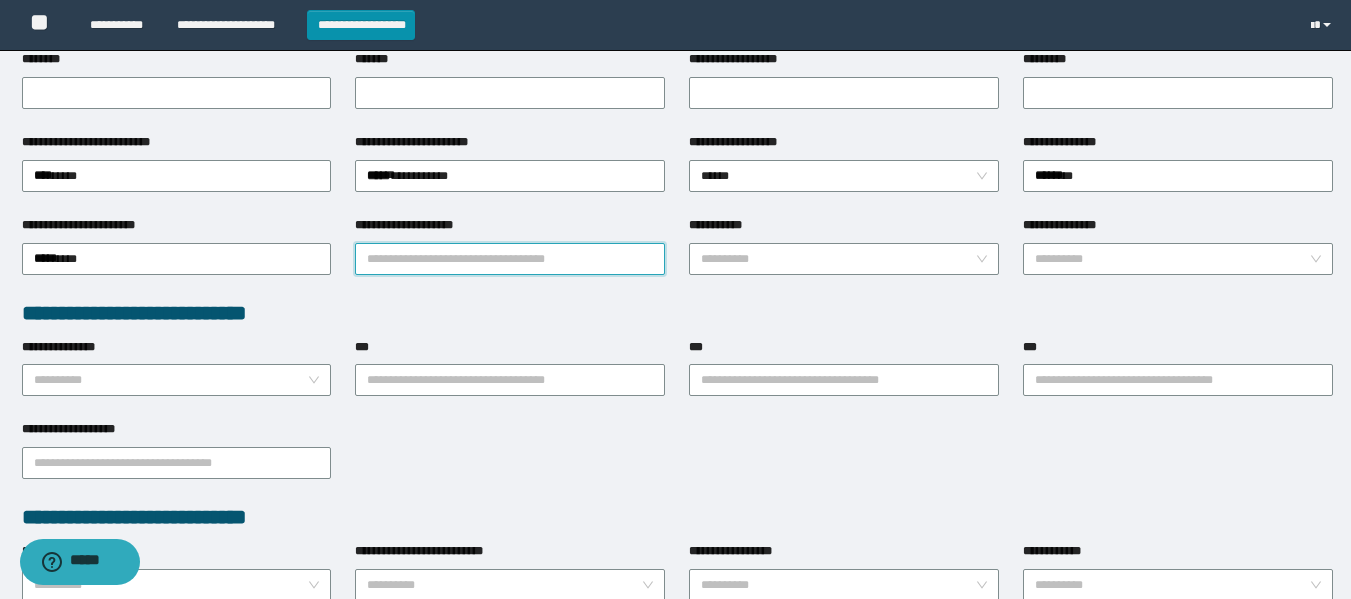 click on "**********" at bounding box center (510, 259) 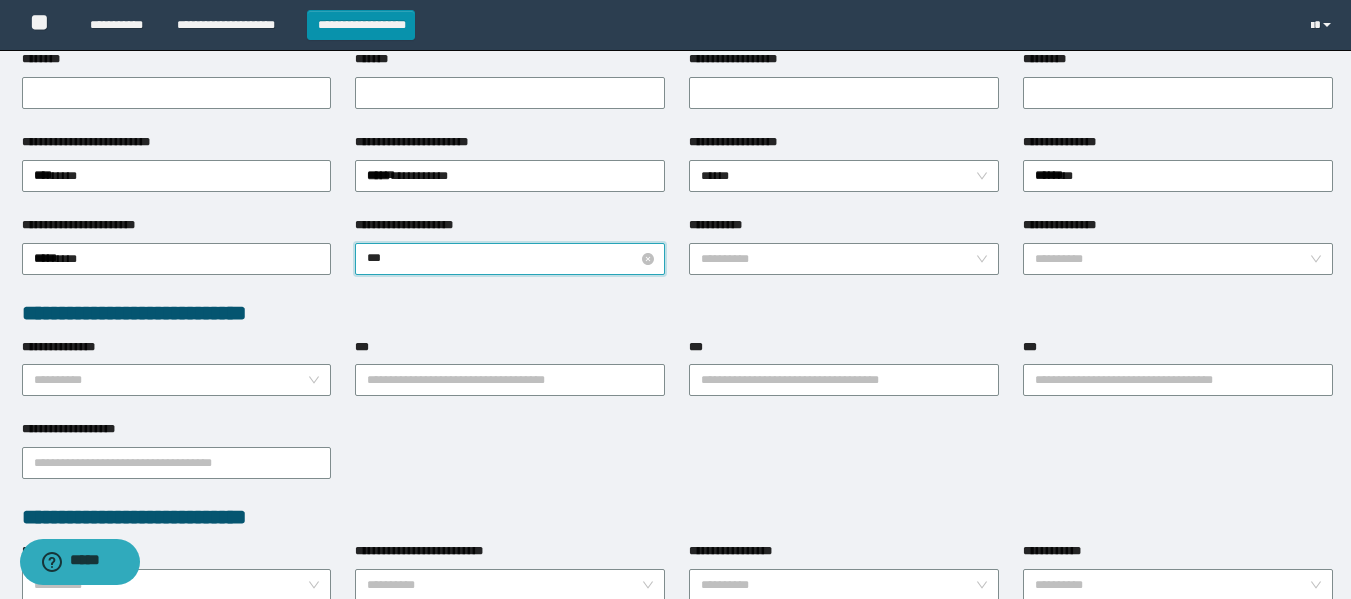 type on "****" 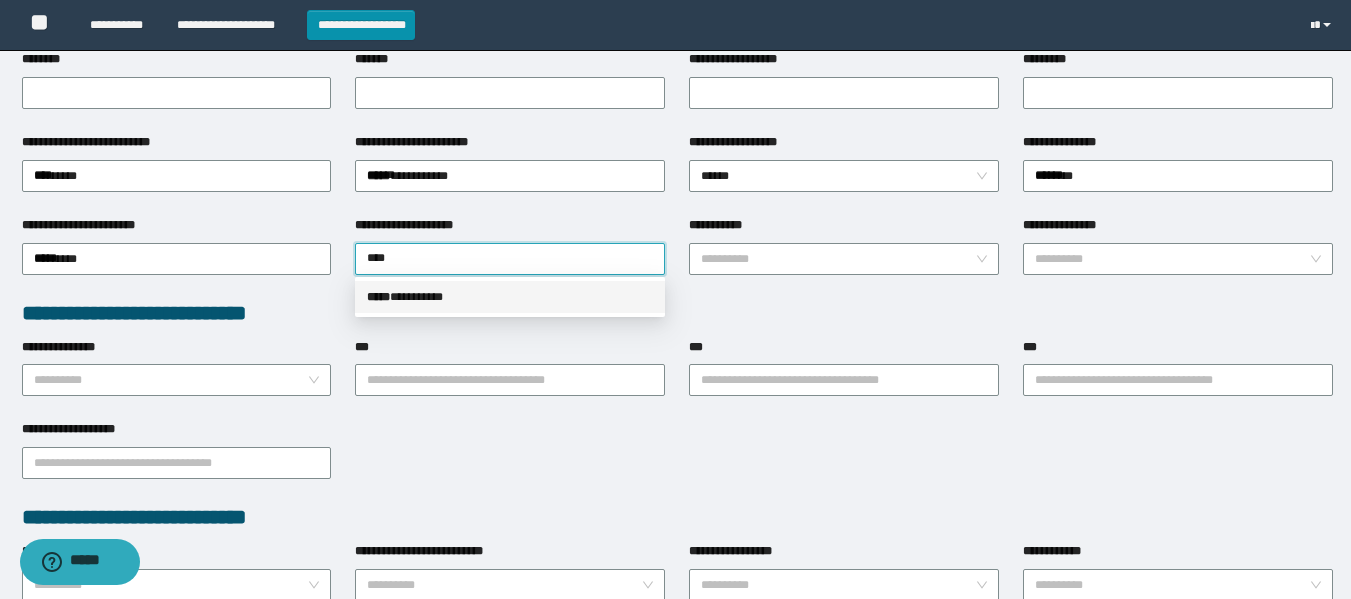 click on "***** * ********" at bounding box center [510, 297] 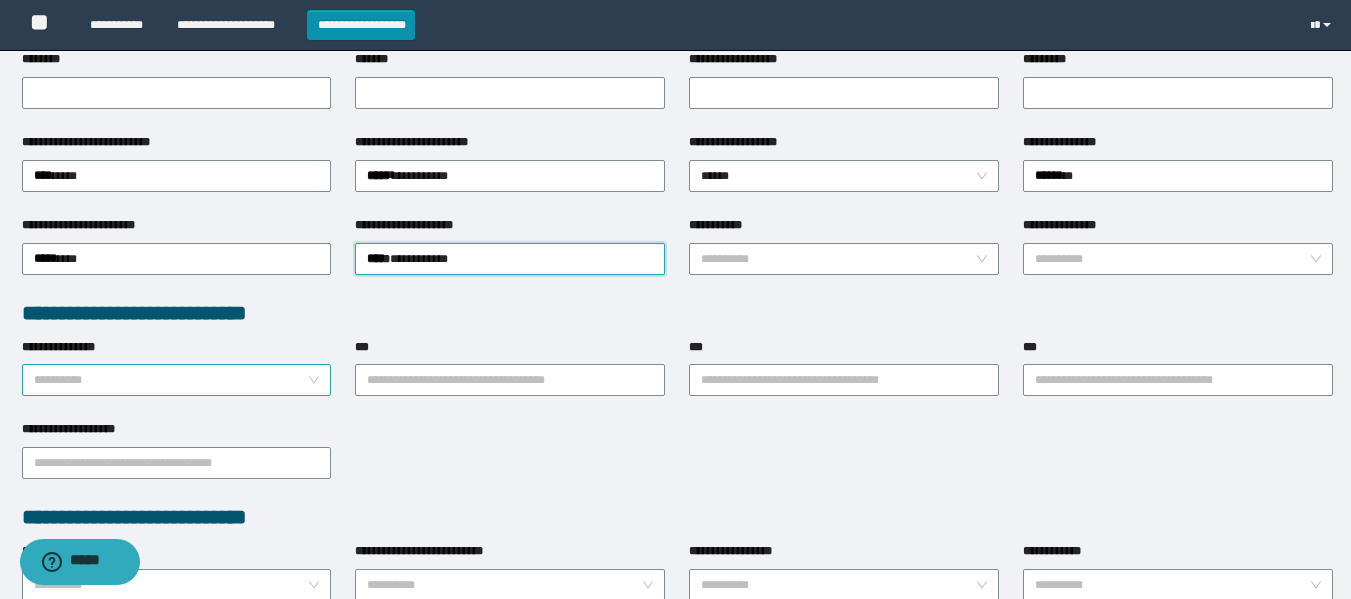click on "**********" at bounding box center [171, 380] 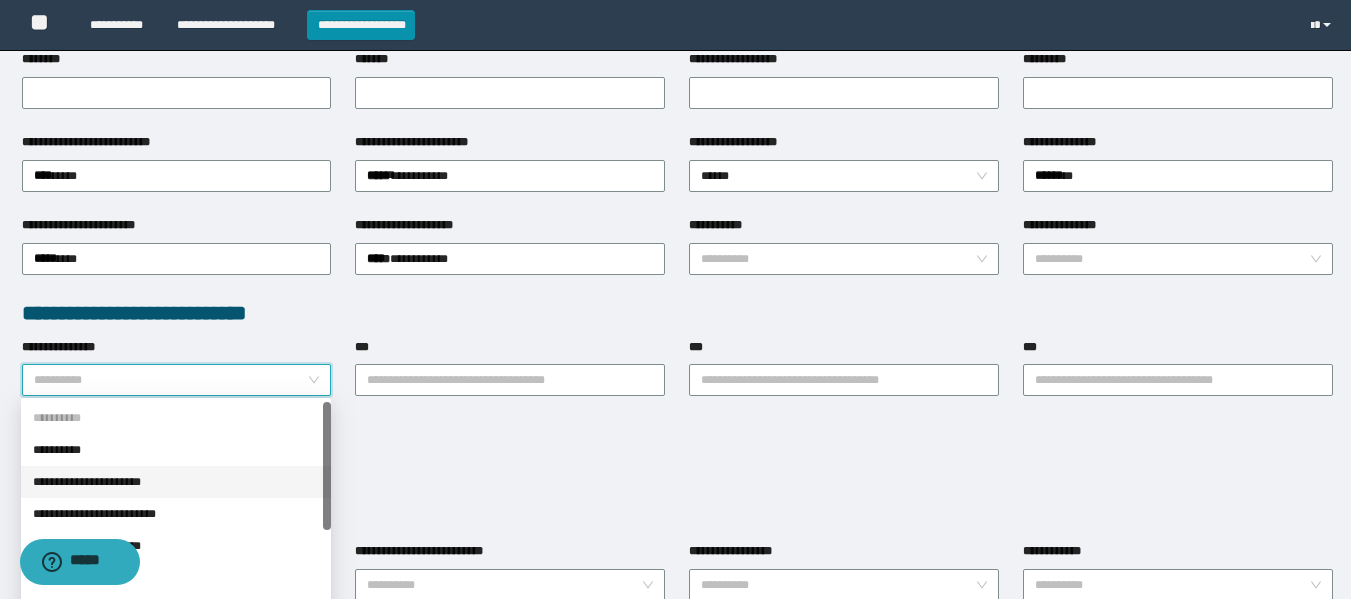 click on "**********" at bounding box center (176, 482) 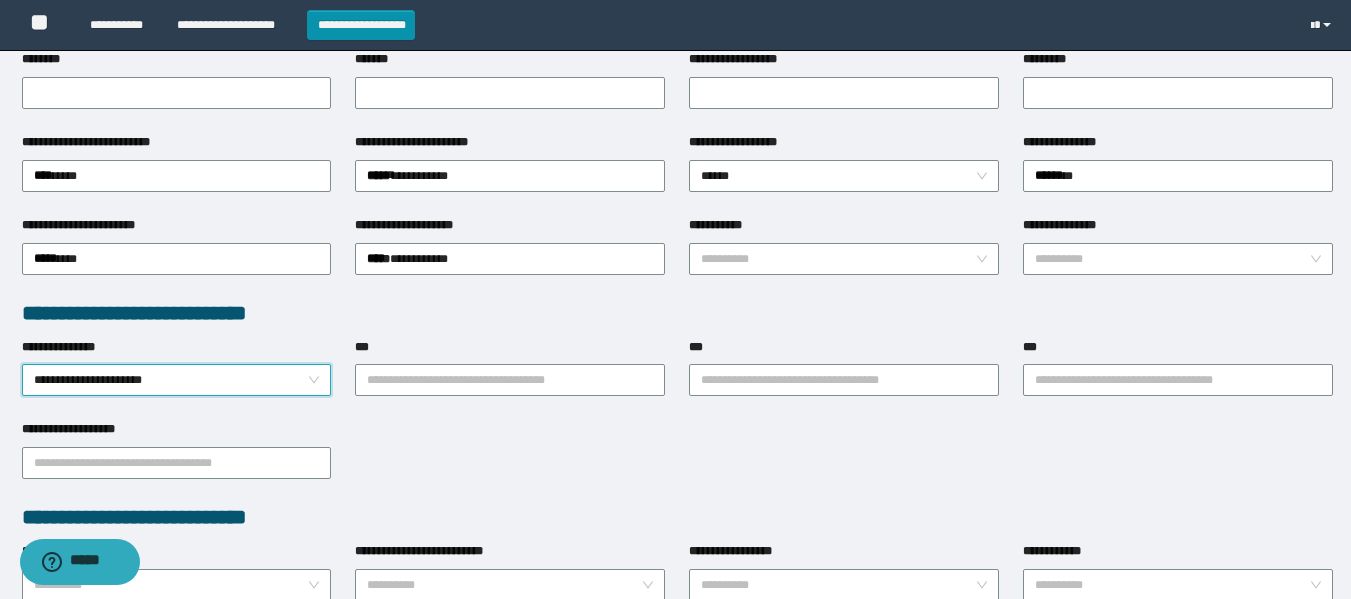 scroll, scrollTop: 462, scrollLeft: 0, axis: vertical 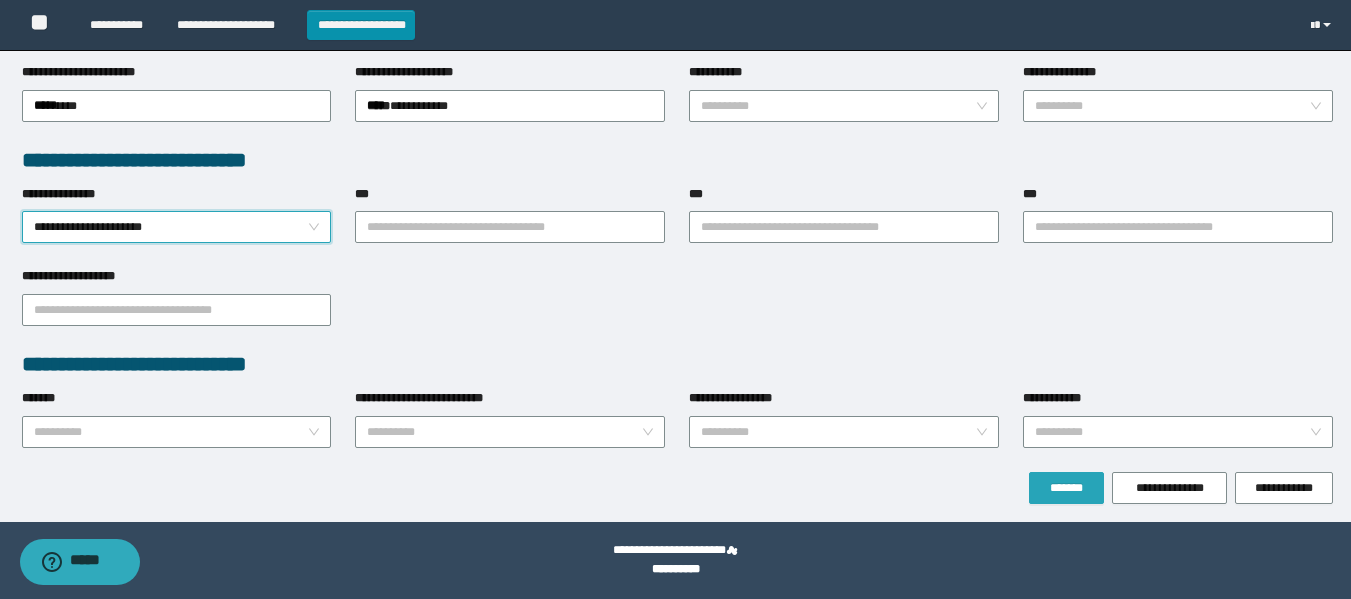 click on "*******" at bounding box center (1066, 488) 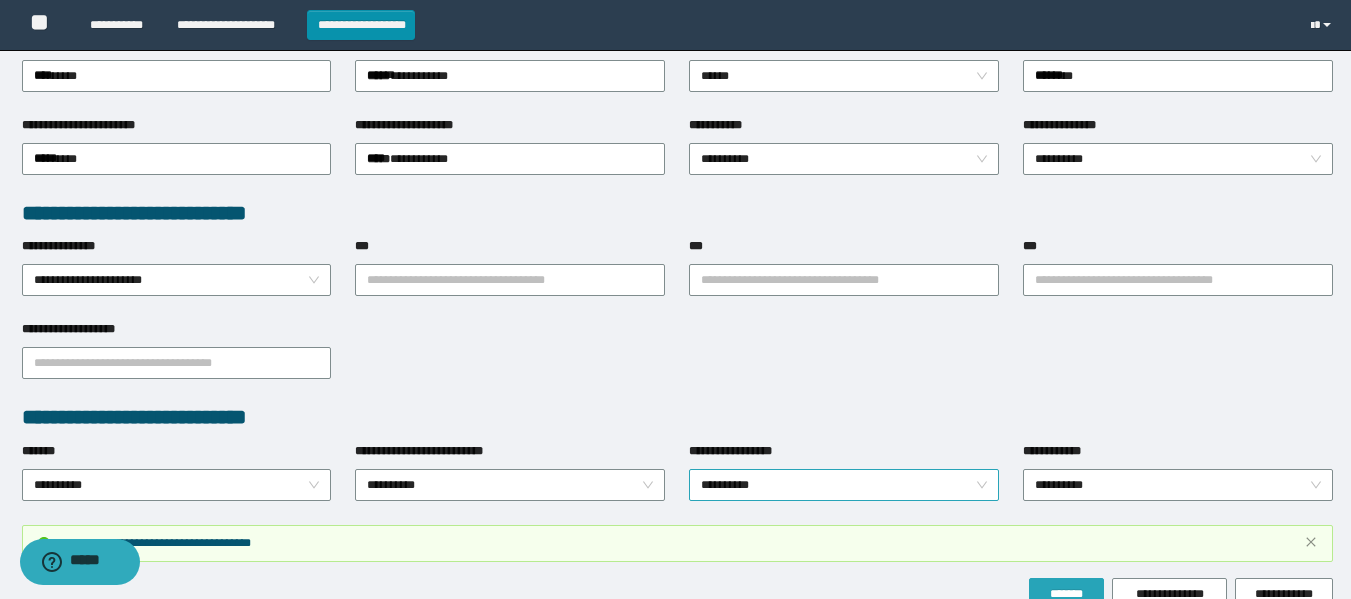scroll, scrollTop: 514, scrollLeft: 0, axis: vertical 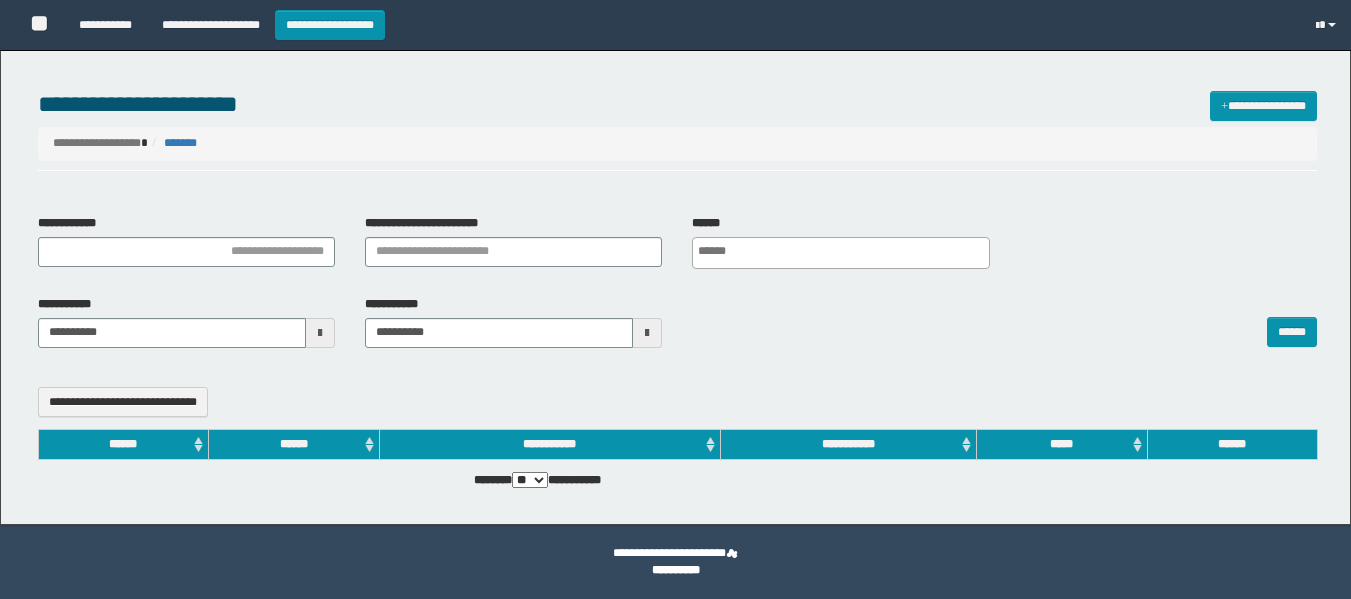 select 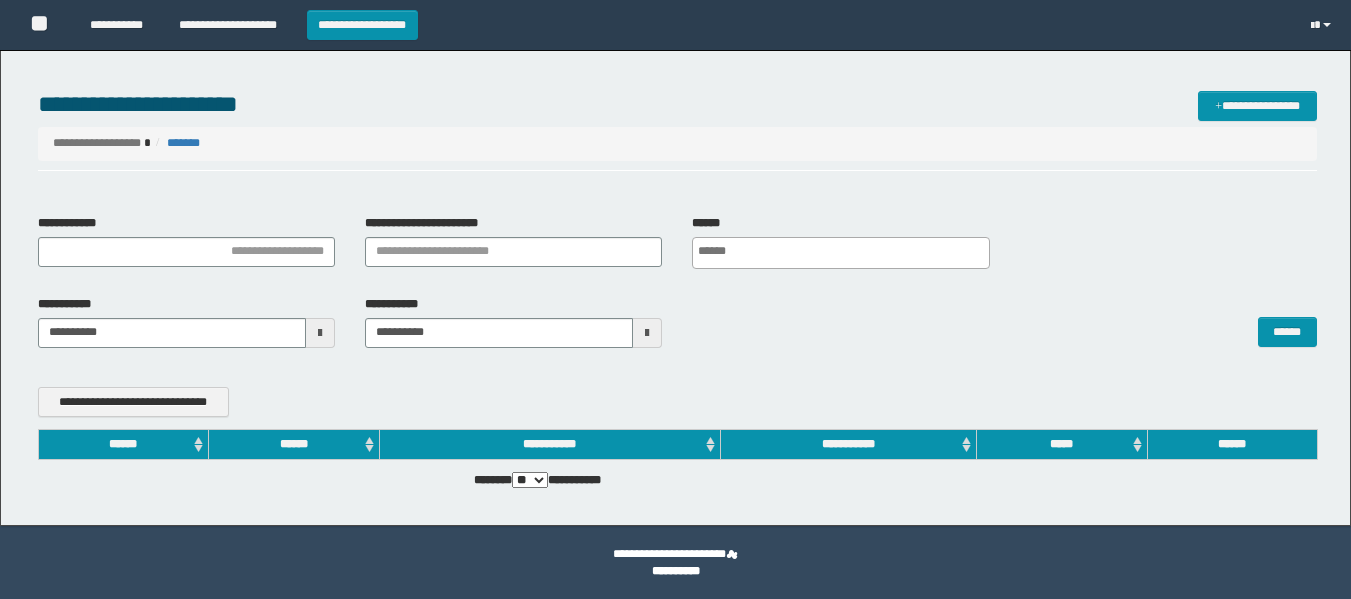 scroll, scrollTop: 0, scrollLeft: 0, axis: both 